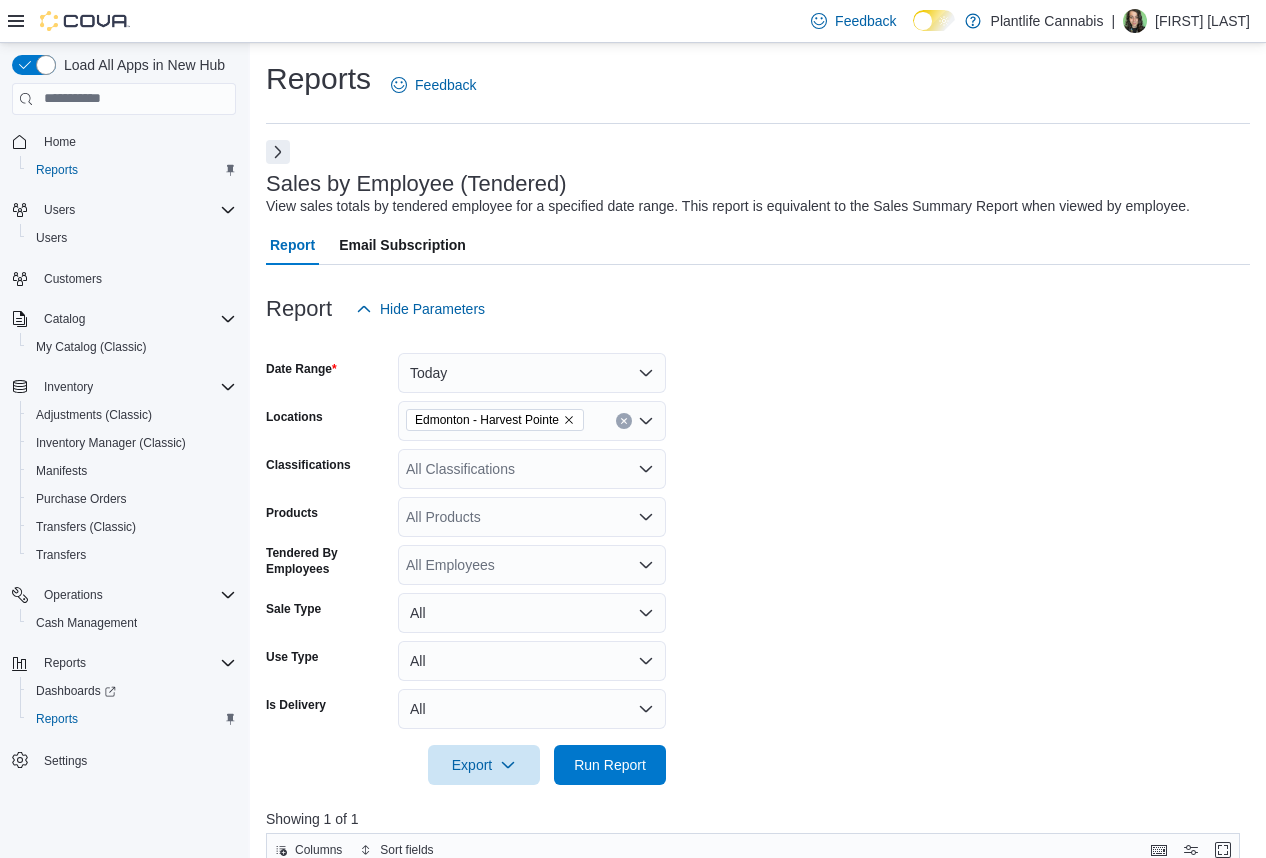 scroll, scrollTop: 152, scrollLeft: 0, axis: vertical 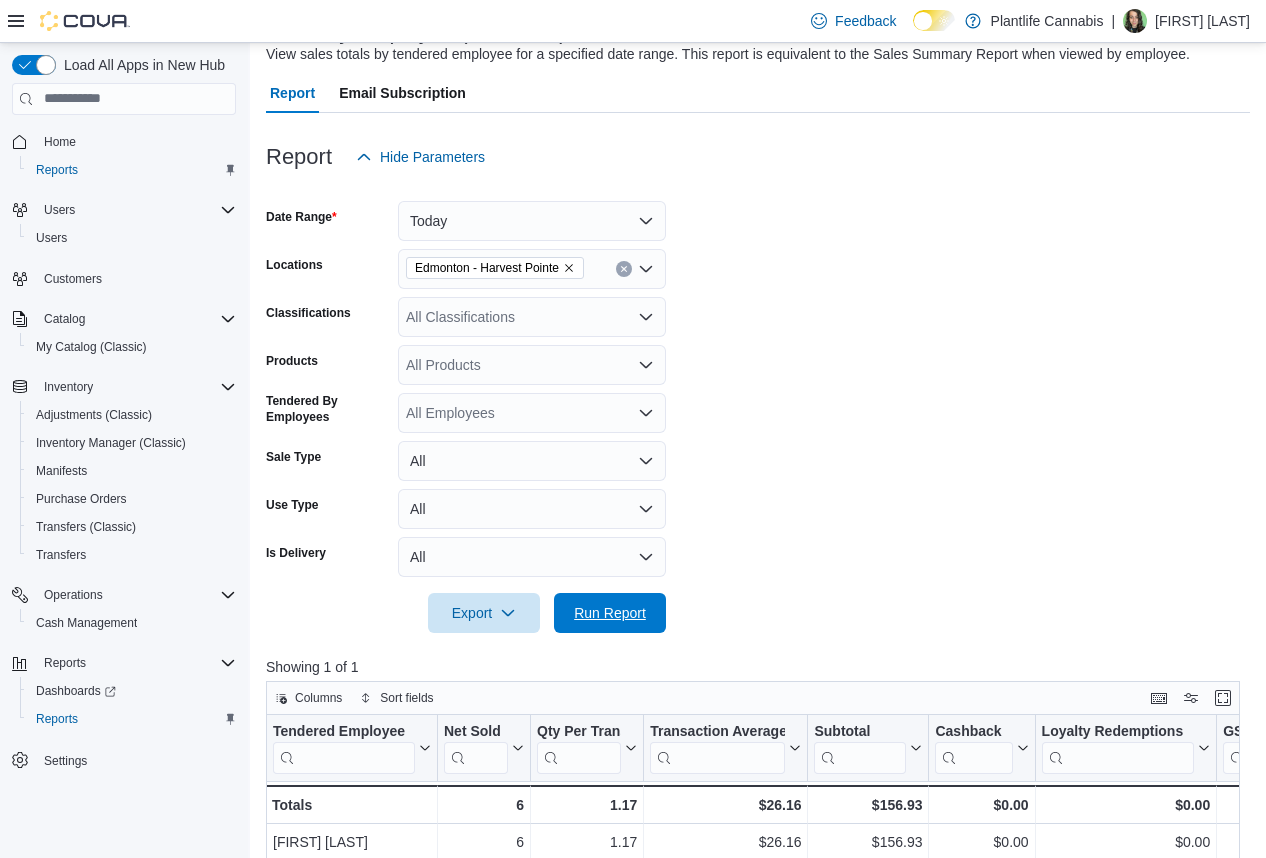 click on "Run Report" at bounding box center [610, 613] 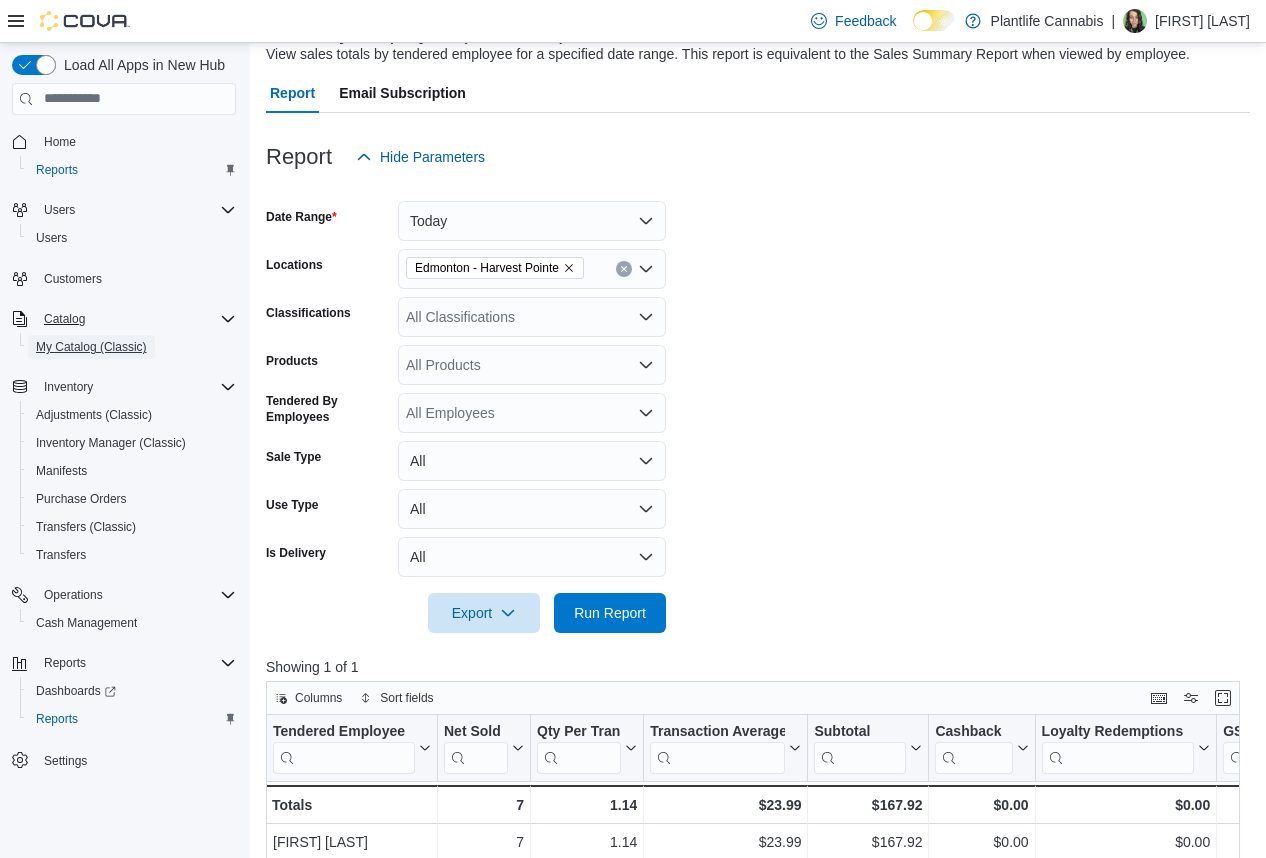 drag, startPoint x: 82, startPoint y: 350, endPoint x: 113, endPoint y: 330, distance: 36.891735 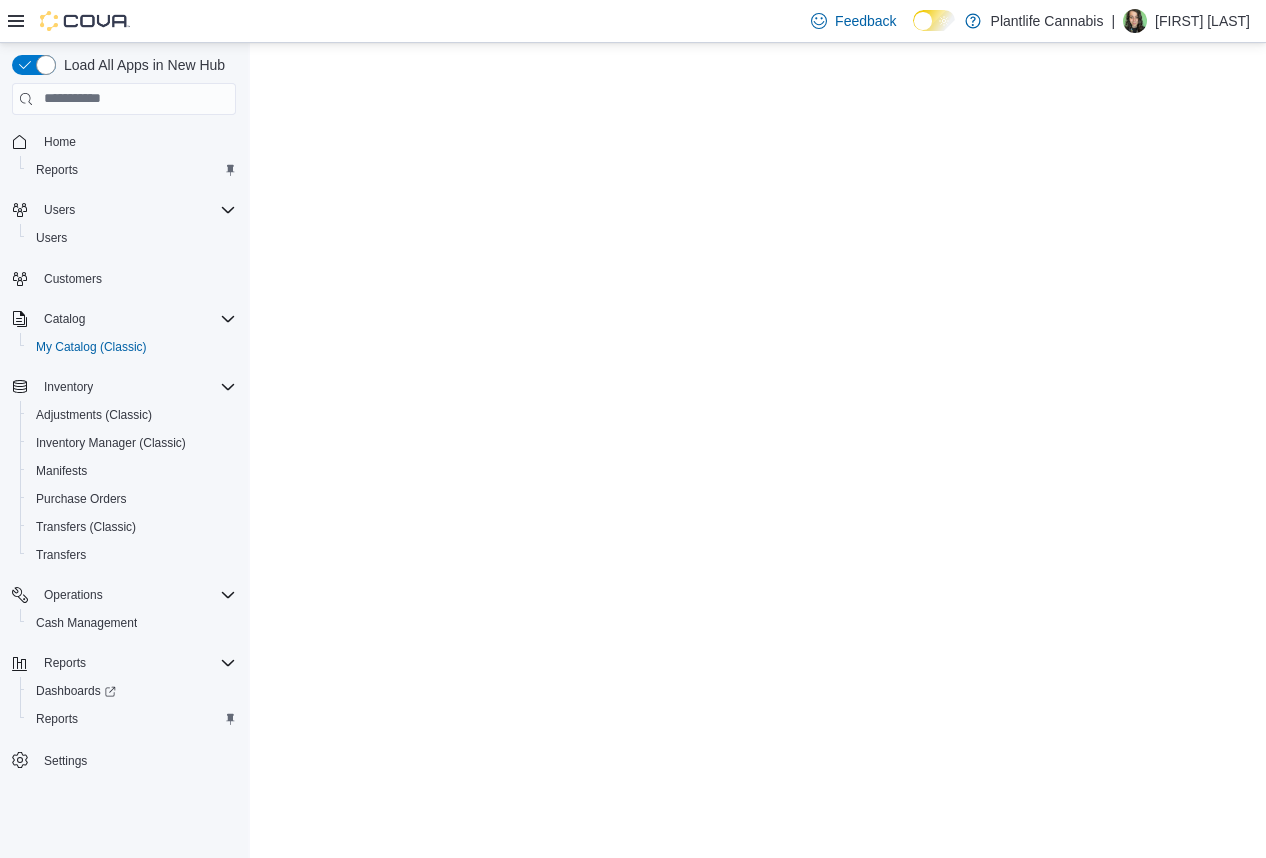 scroll, scrollTop: 0, scrollLeft: 0, axis: both 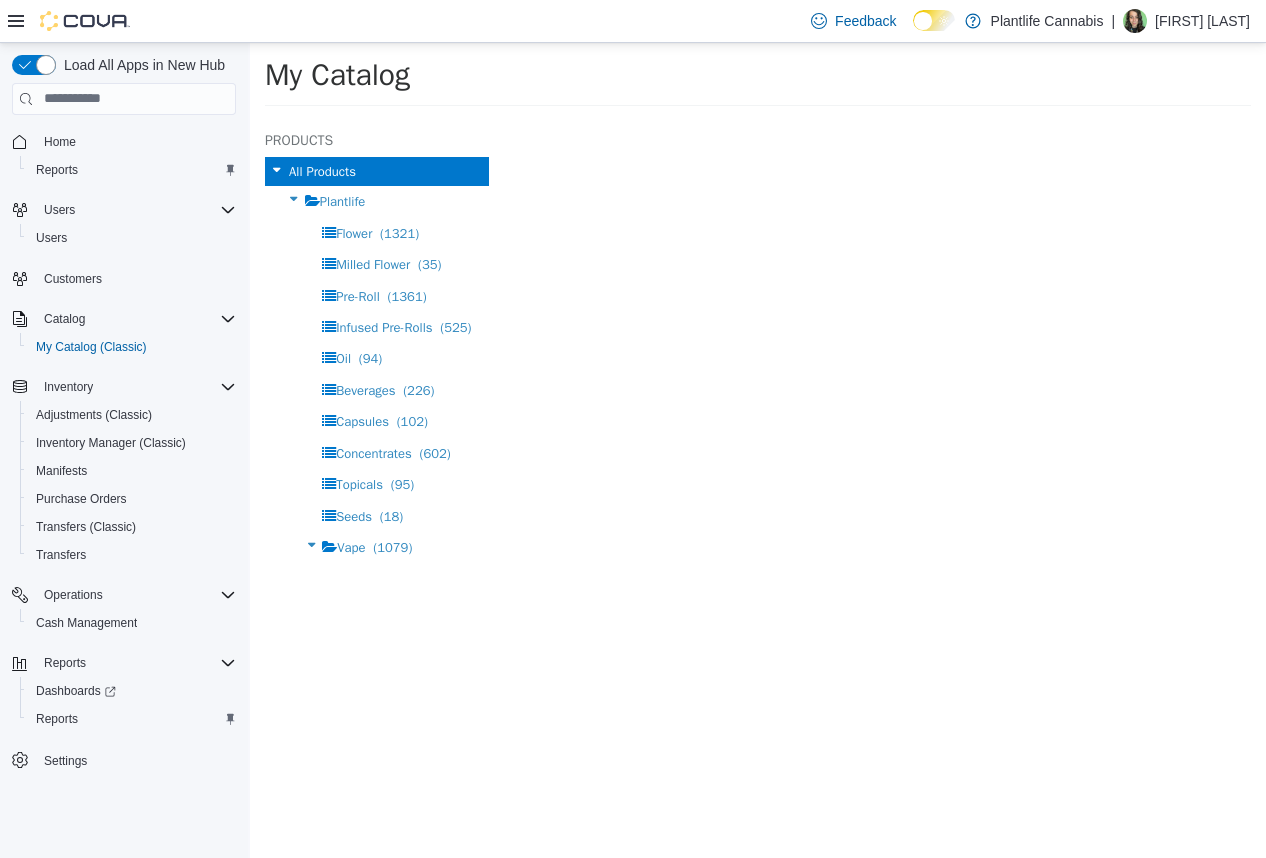 select on "**********" 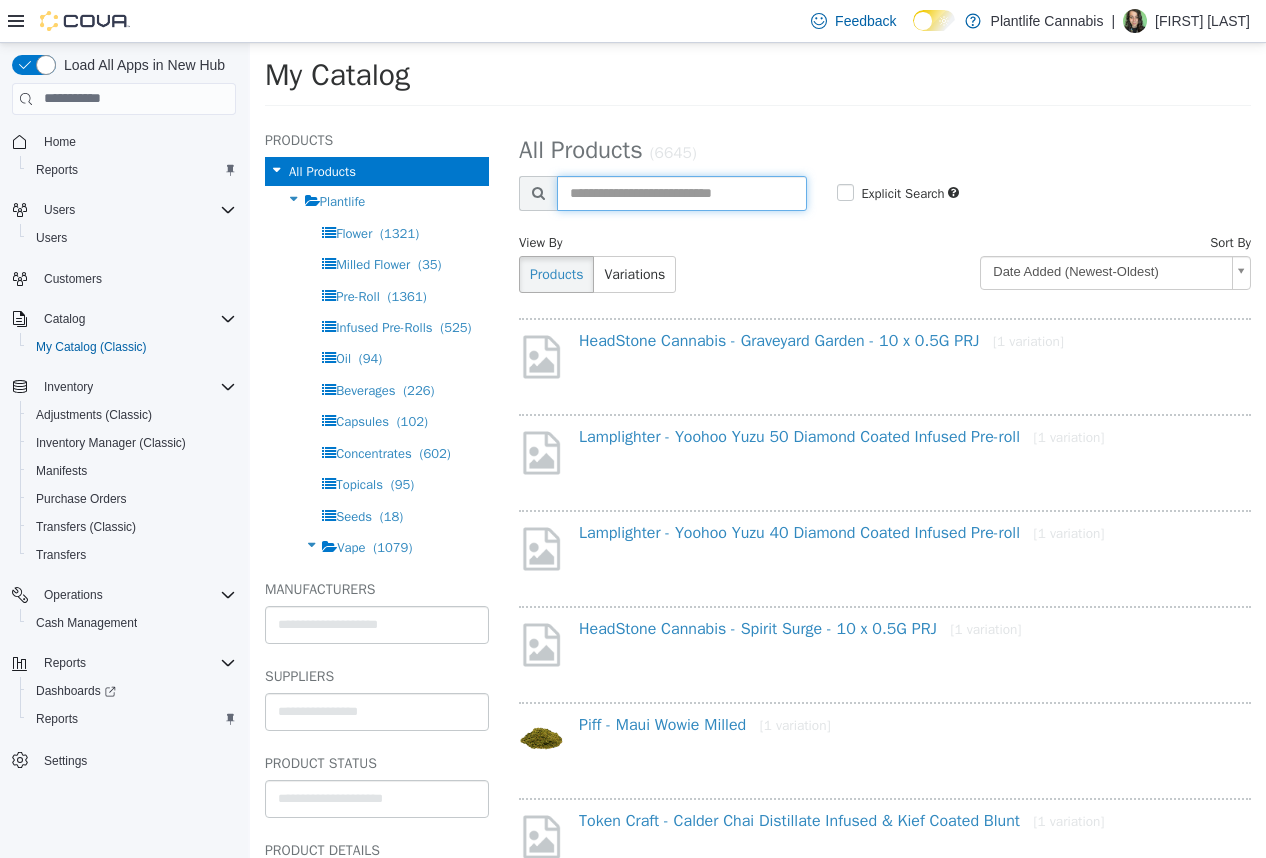 click at bounding box center (682, 192) 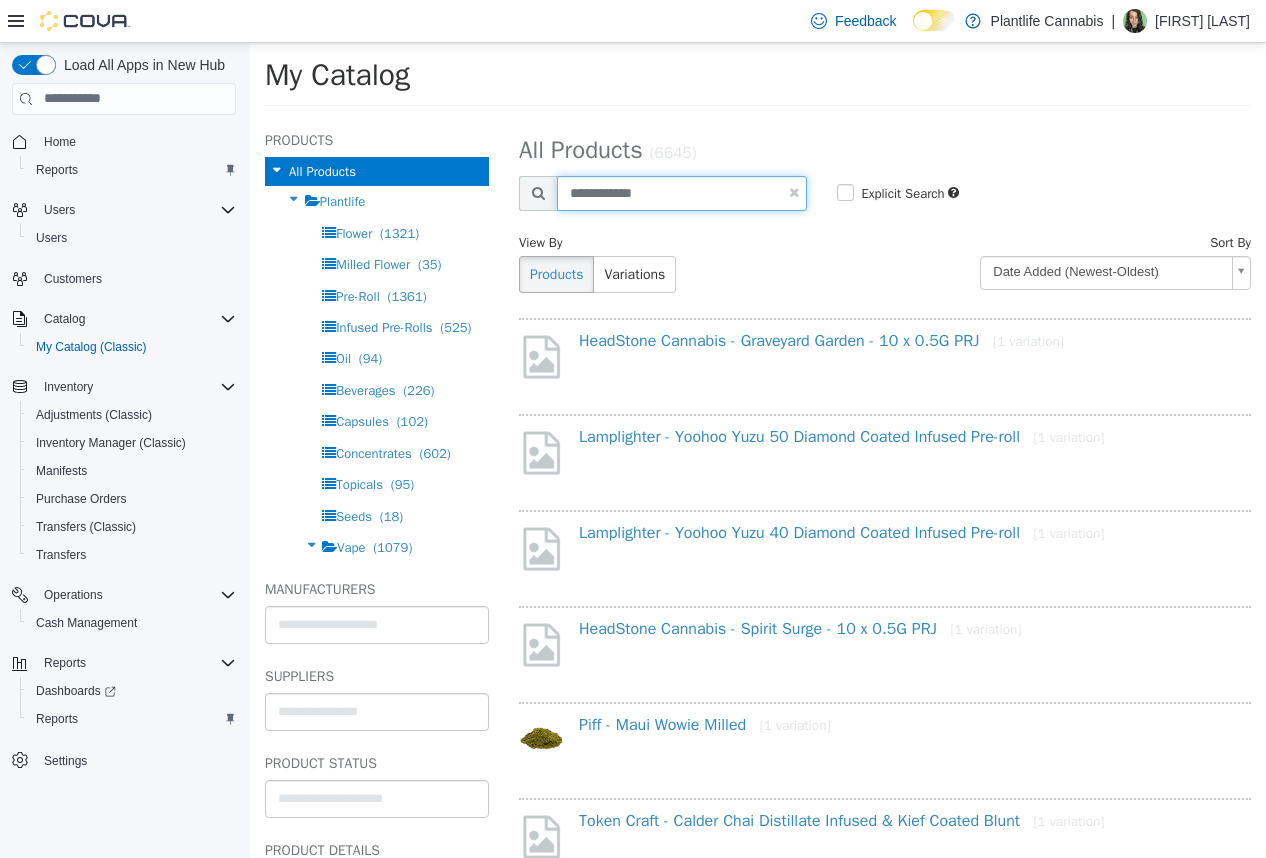 type on "**********" 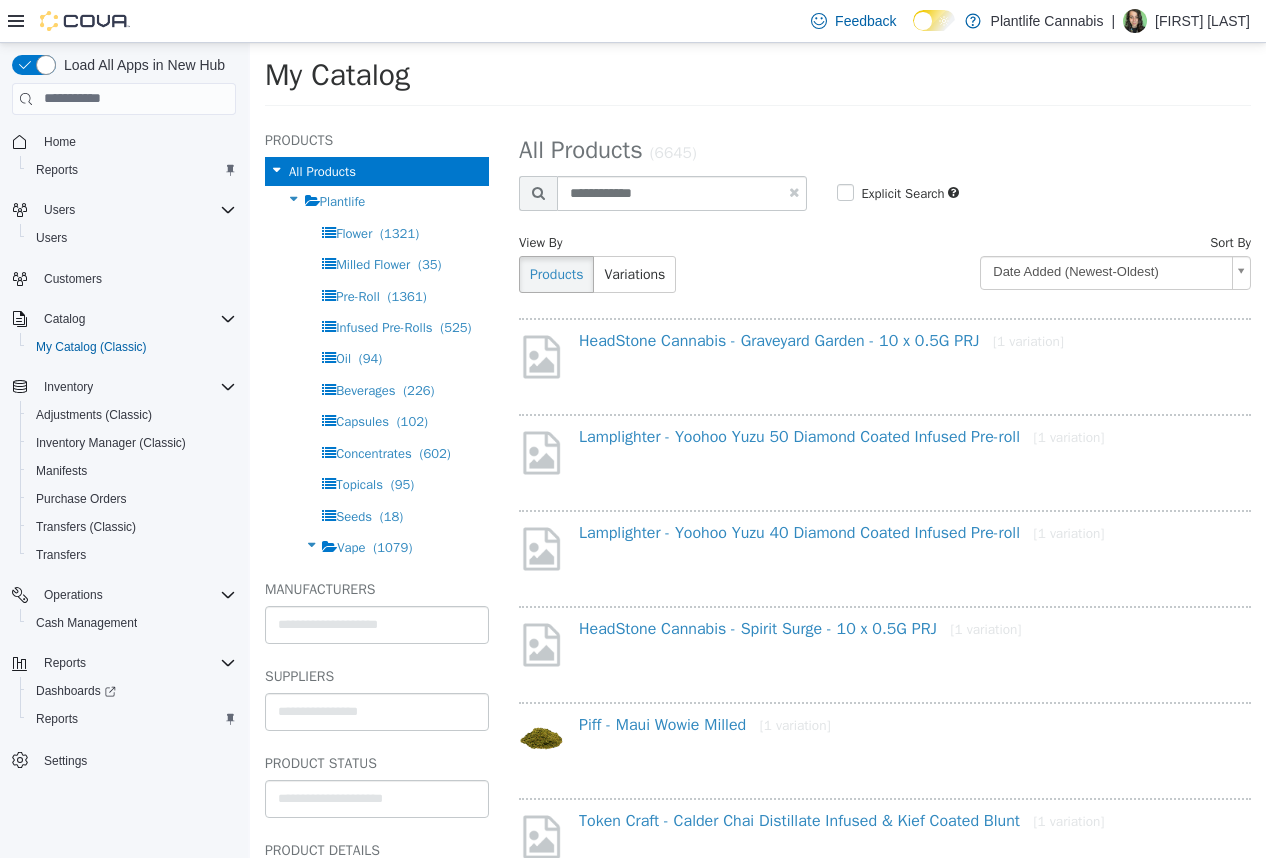 select on "**********" 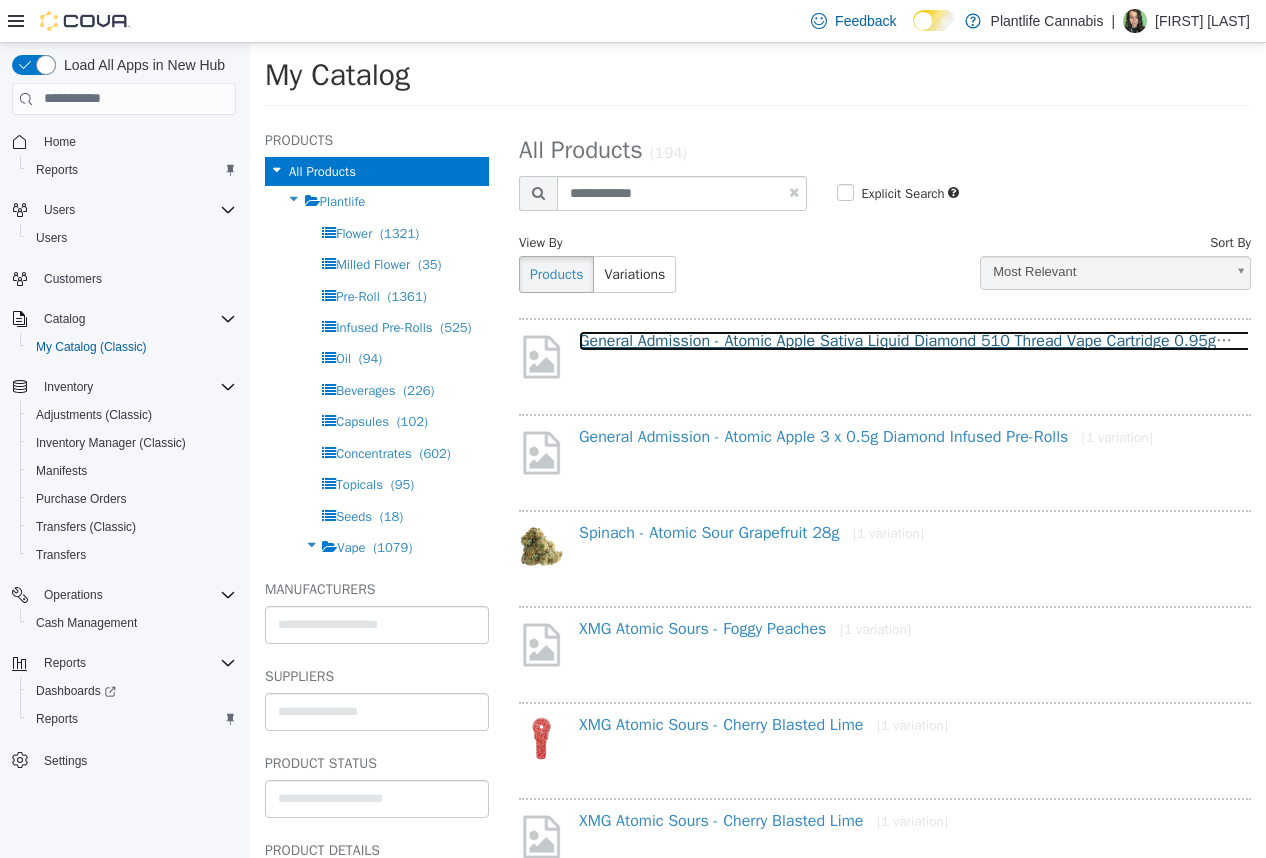 click on "General Admission - Atomic Apple Sativa Liquid Diamond 510 Thread Vape Cartridge 0.95g
[1 variation]" at bounding box center [939, 340] 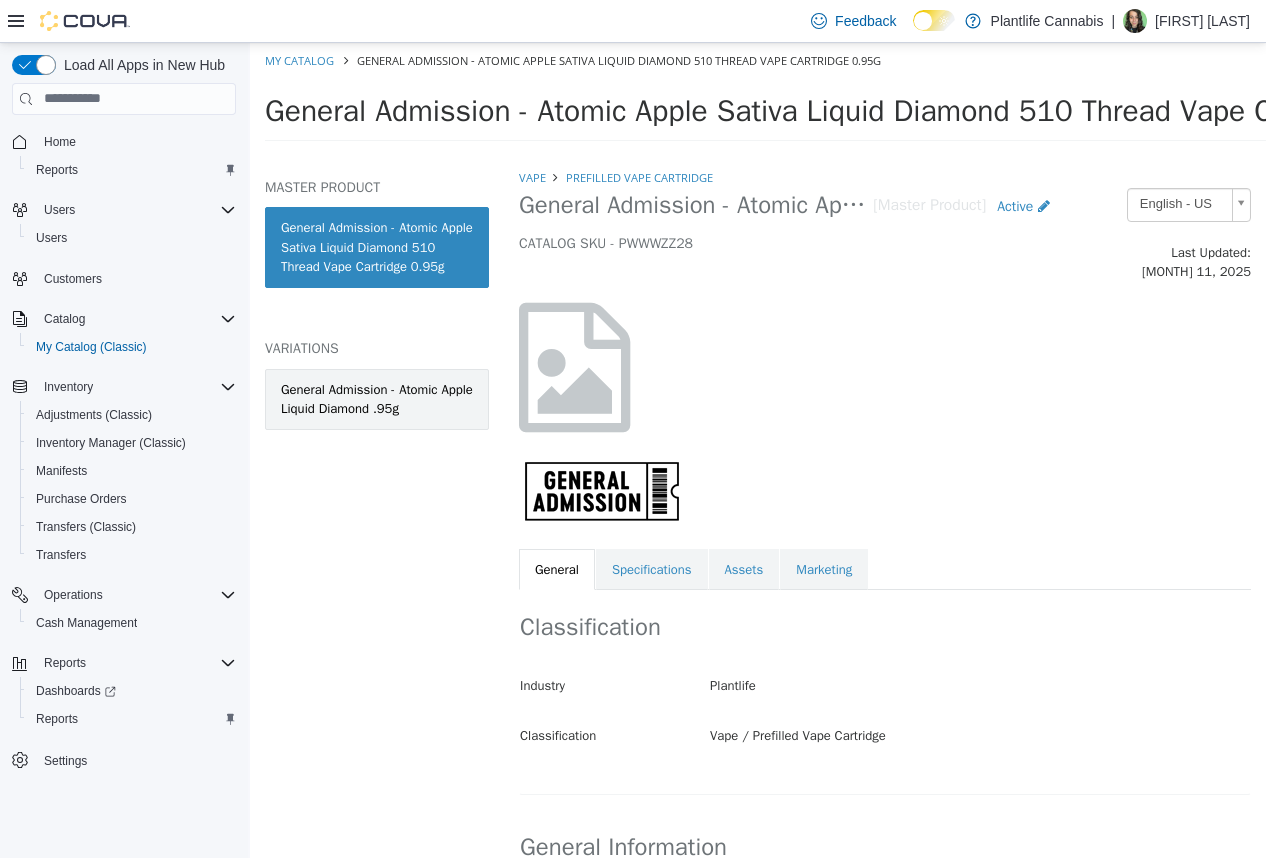 click on "General Admission - Atomic Apple Liquid Diamond .95g" at bounding box center [377, 398] 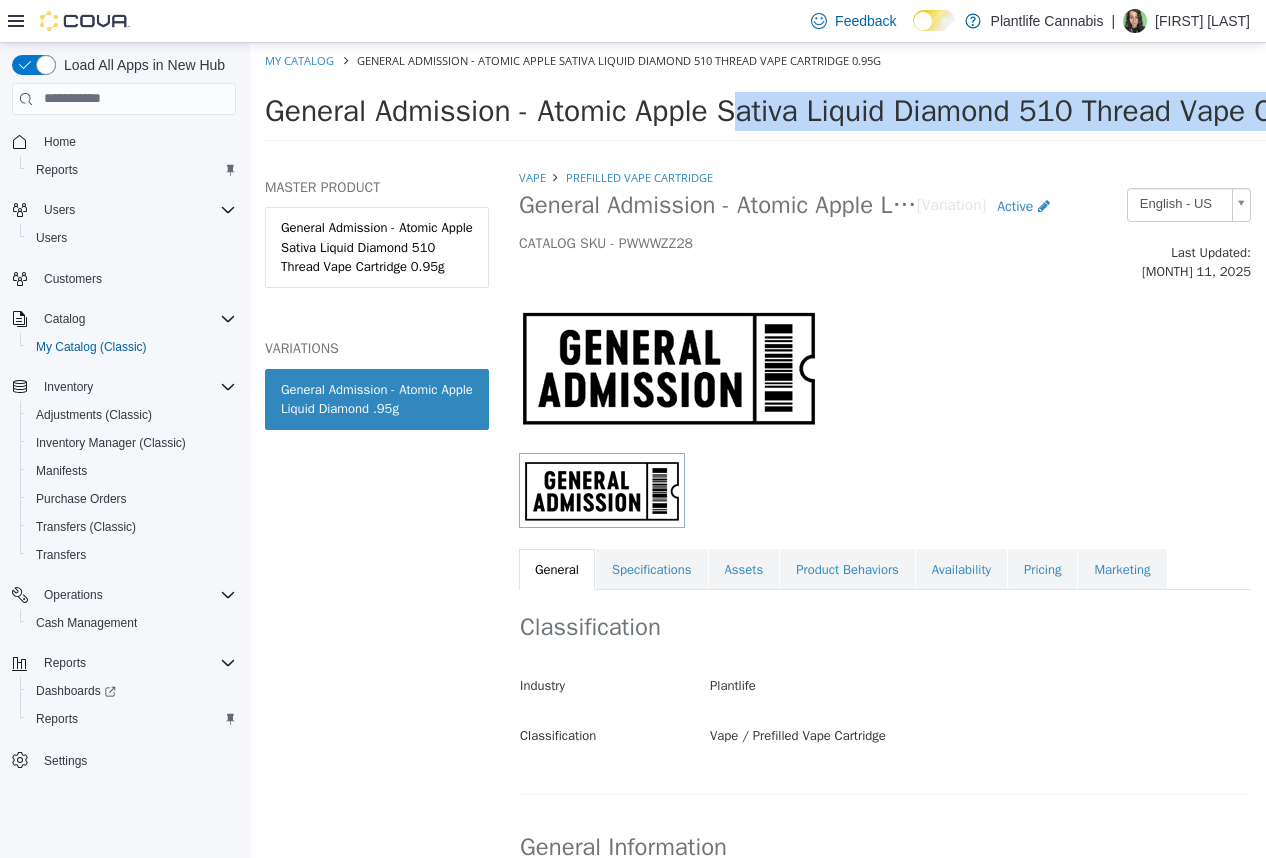 drag, startPoint x: 534, startPoint y: 115, endPoint x: 1052, endPoint y: 112, distance: 518.00867 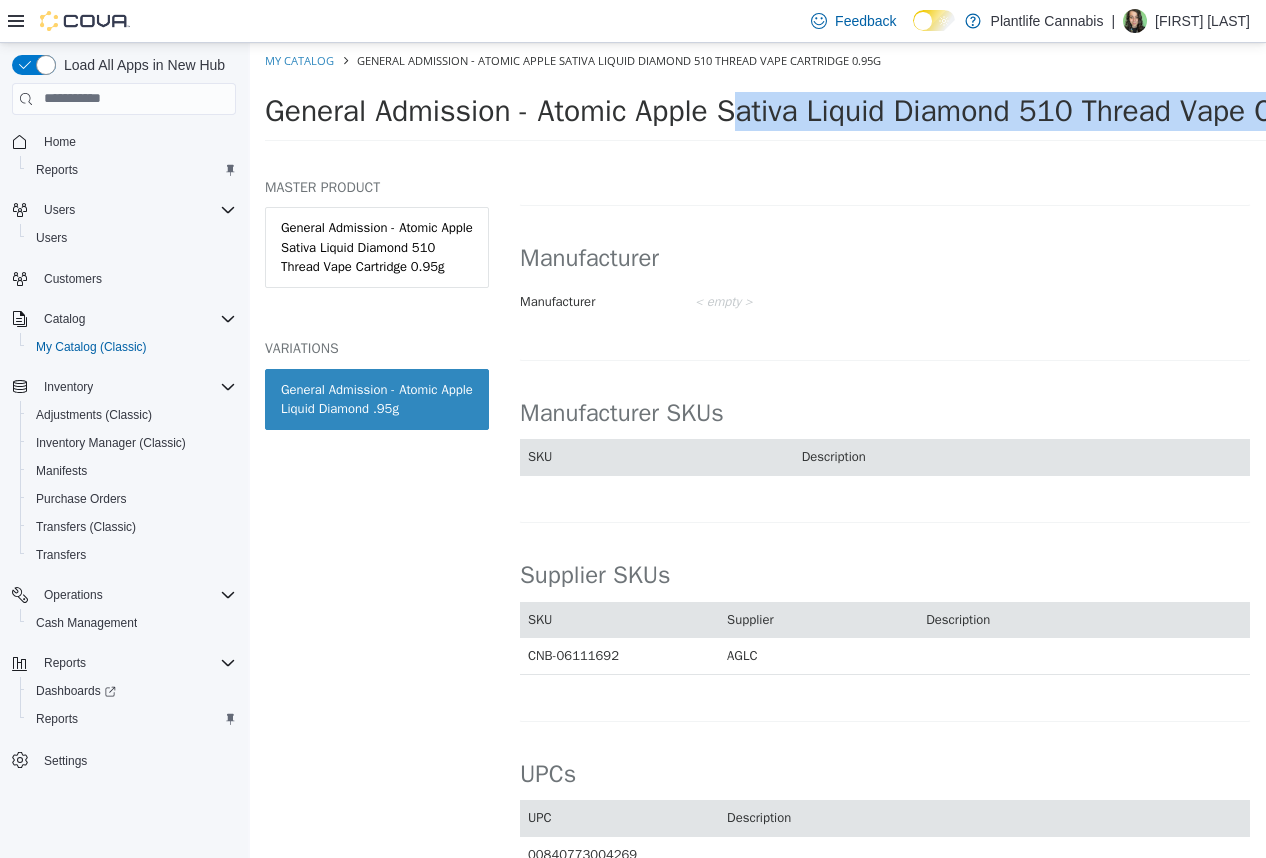 scroll, scrollTop: 1066, scrollLeft: 0, axis: vertical 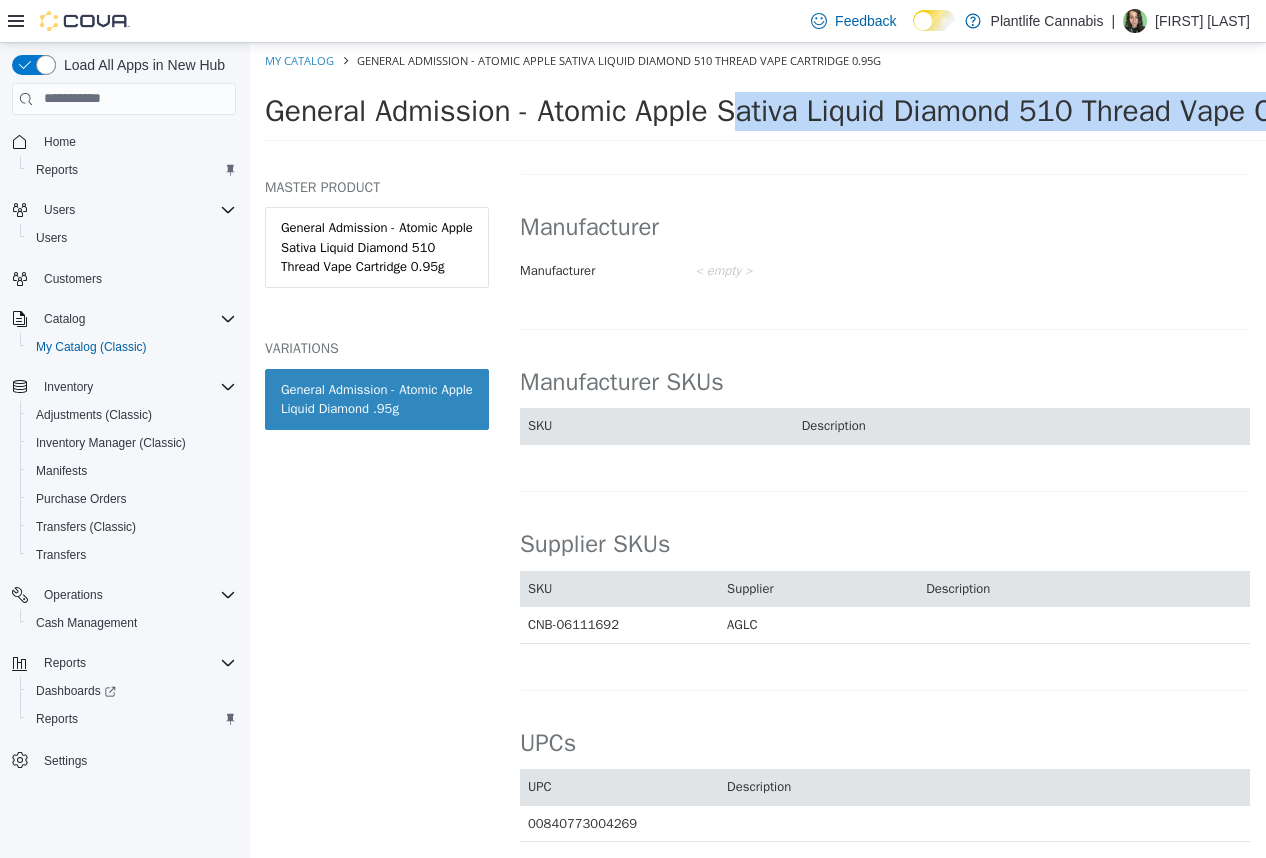 drag, startPoint x: 637, startPoint y: 608, endPoint x: 519, endPoint y: 278, distance: 350.46255 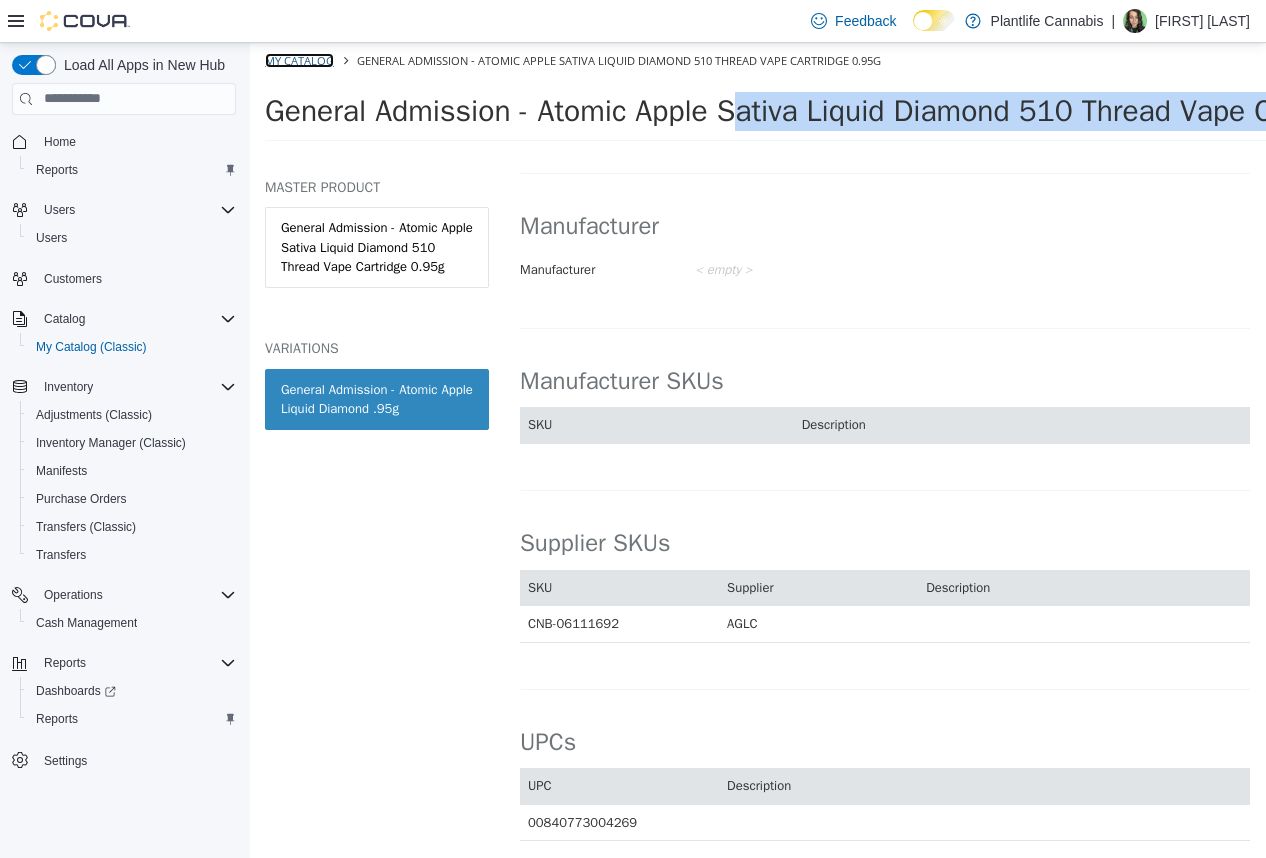 click on "My Catalog" at bounding box center [299, 59] 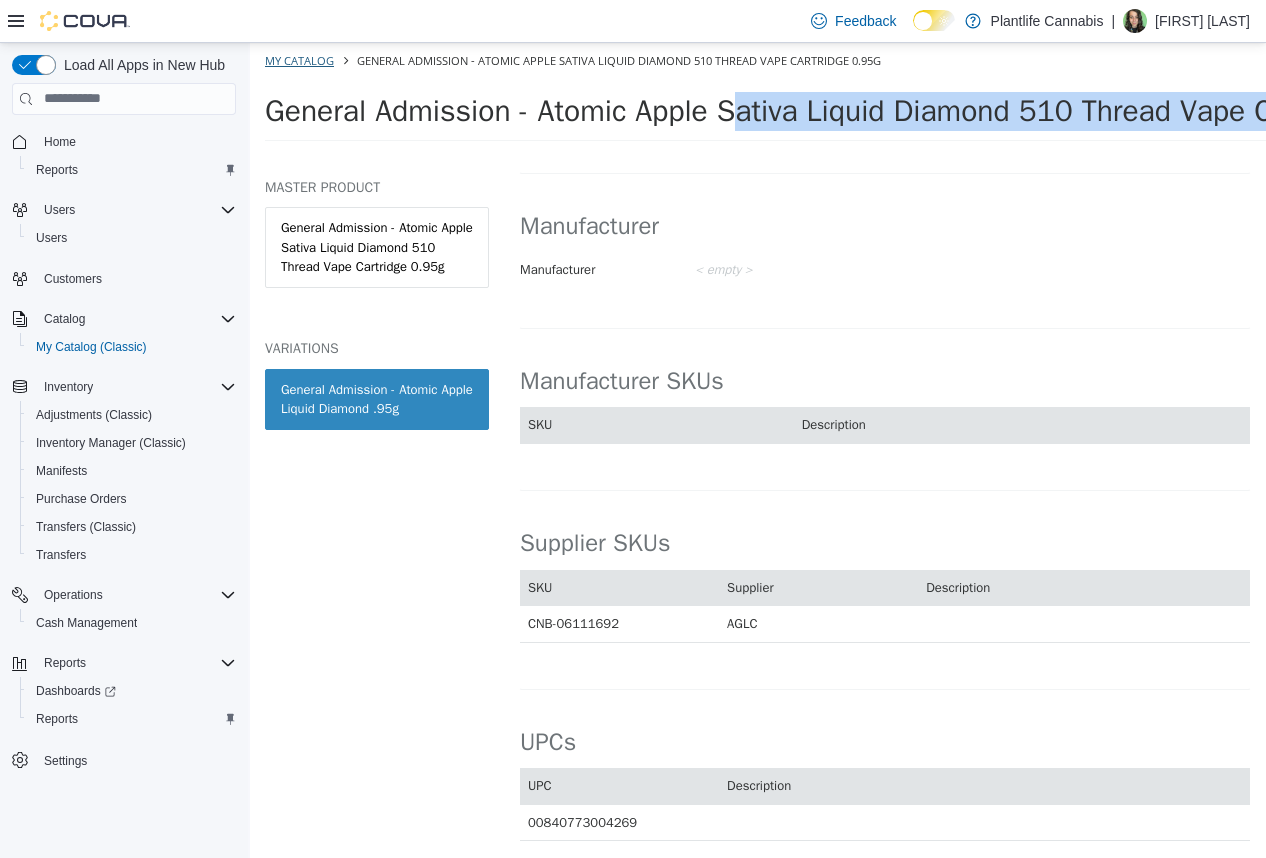 select on "**********" 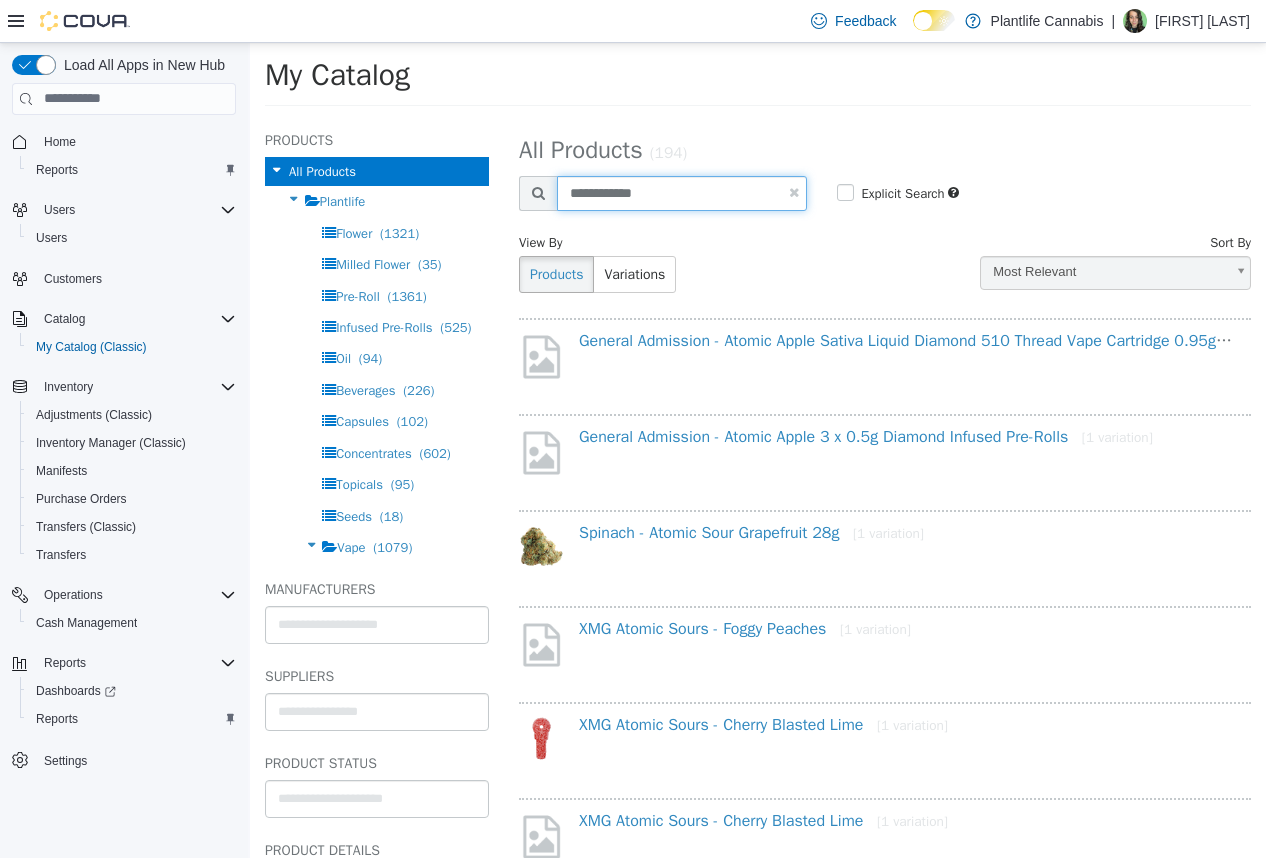 click on "**********" at bounding box center [682, 192] 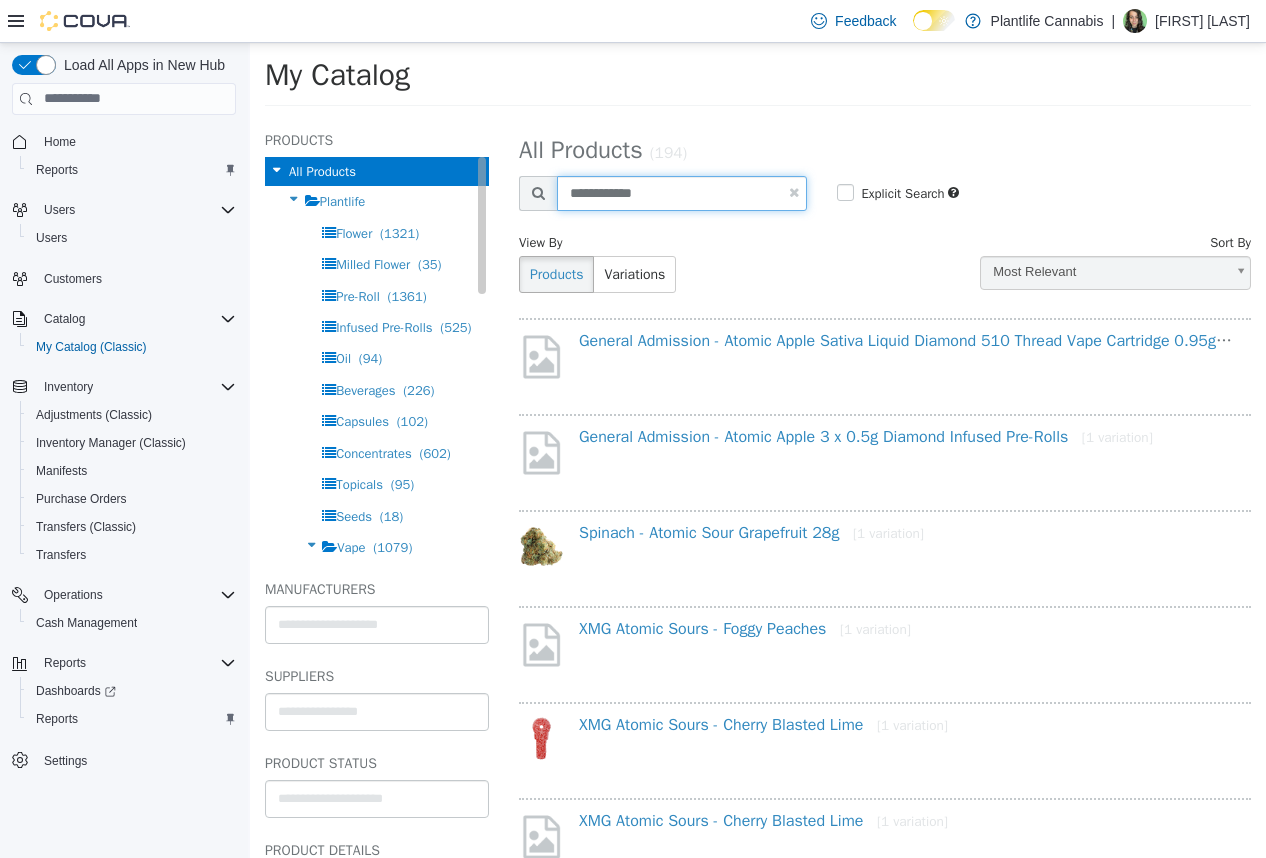 drag, startPoint x: 662, startPoint y: 190, endPoint x: 447, endPoint y: 171, distance: 215.8379 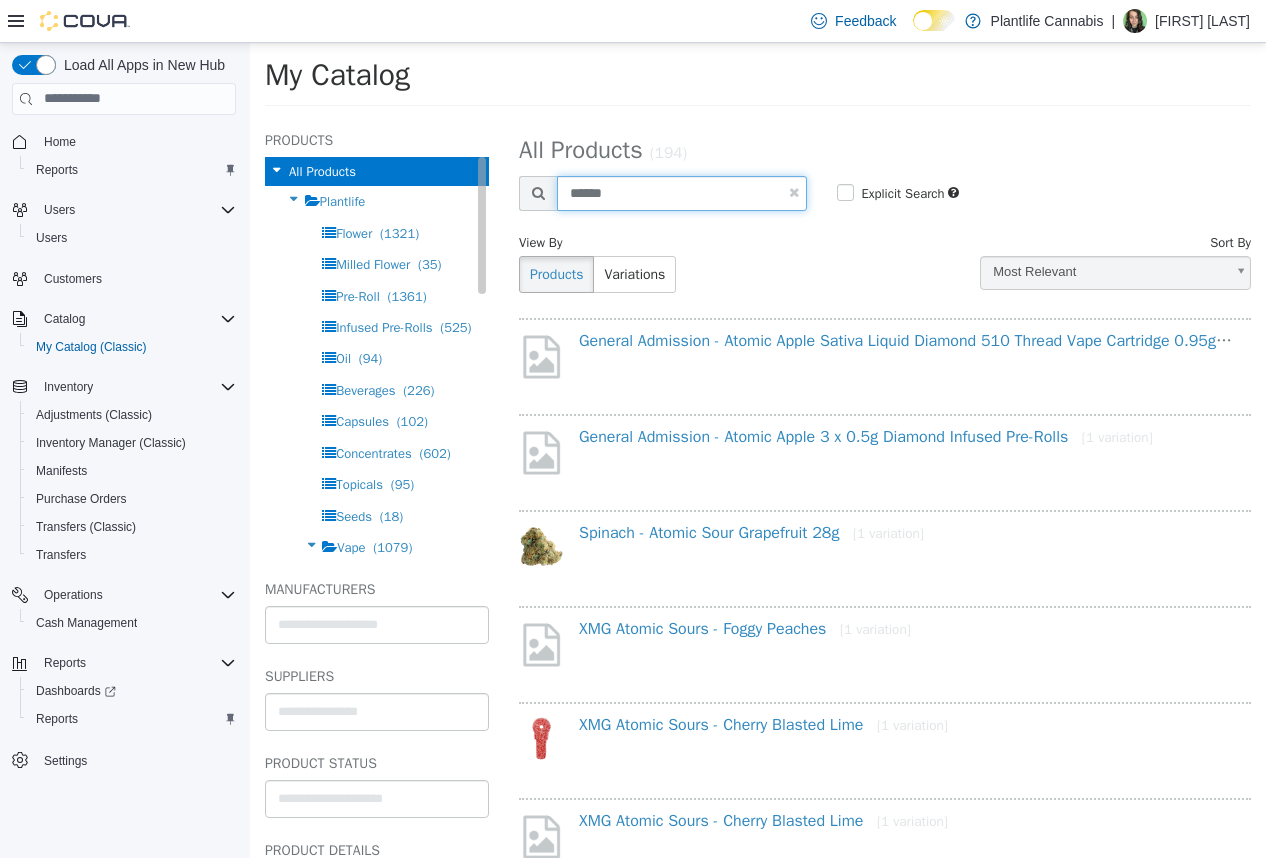 type on "*****" 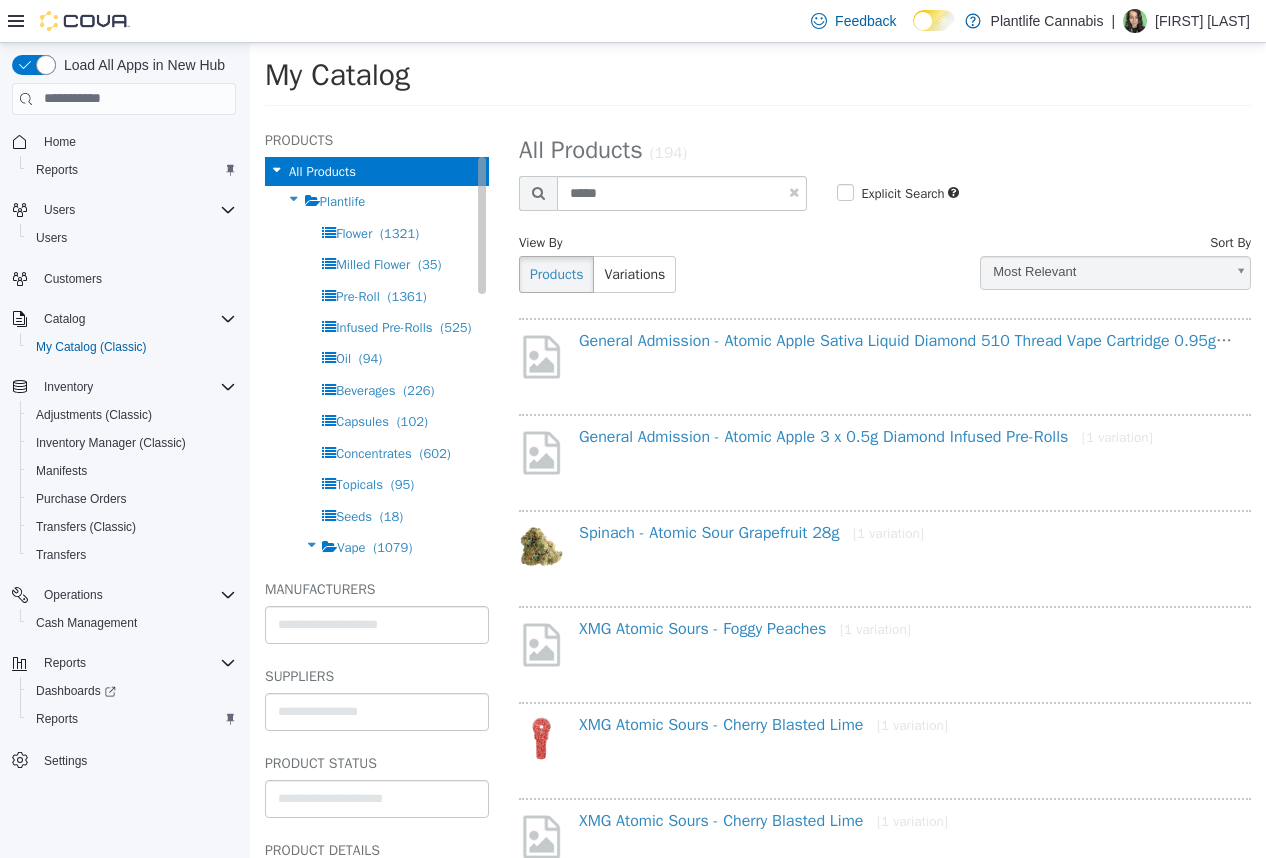 select on "**********" 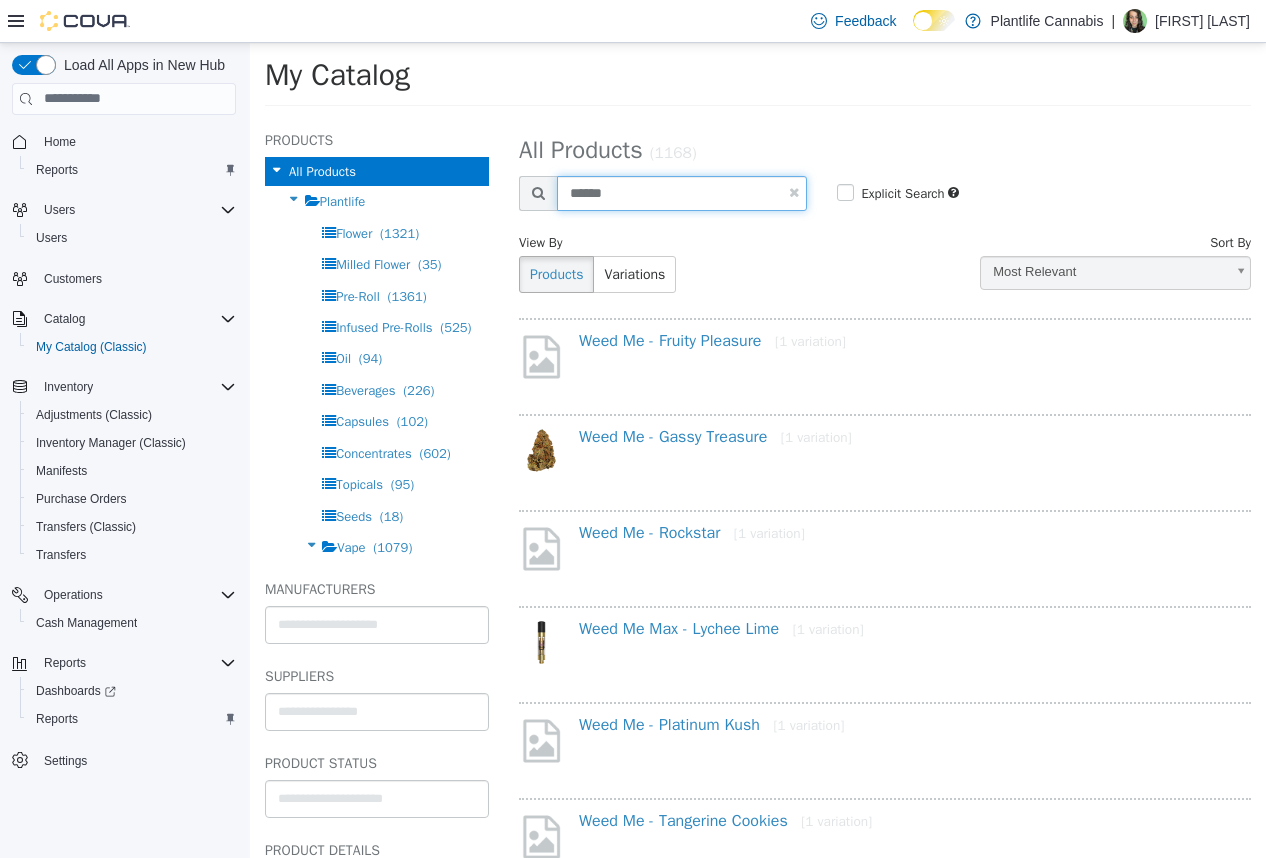 drag, startPoint x: 690, startPoint y: 192, endPoint x: 511, endPoint y: 182, distance: 179.27911 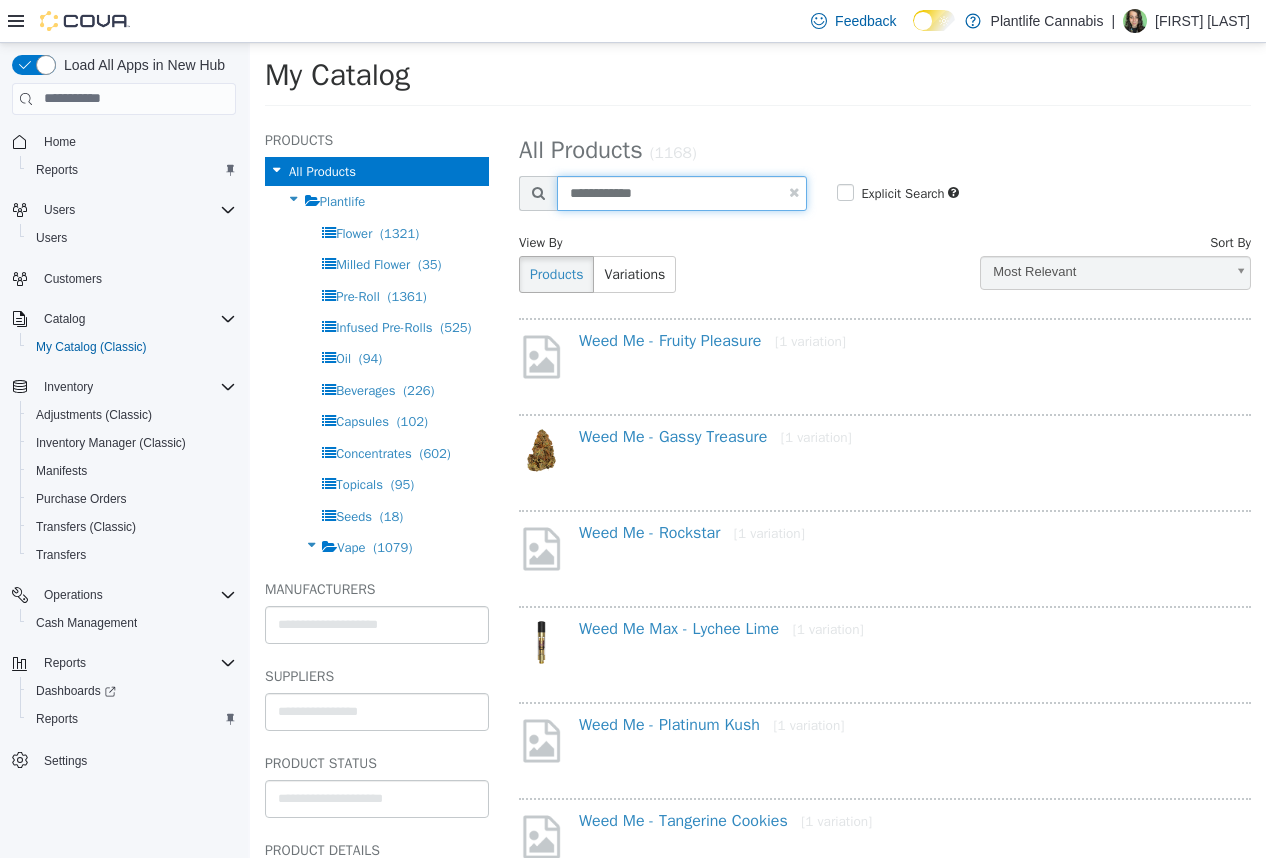 type on "**********" 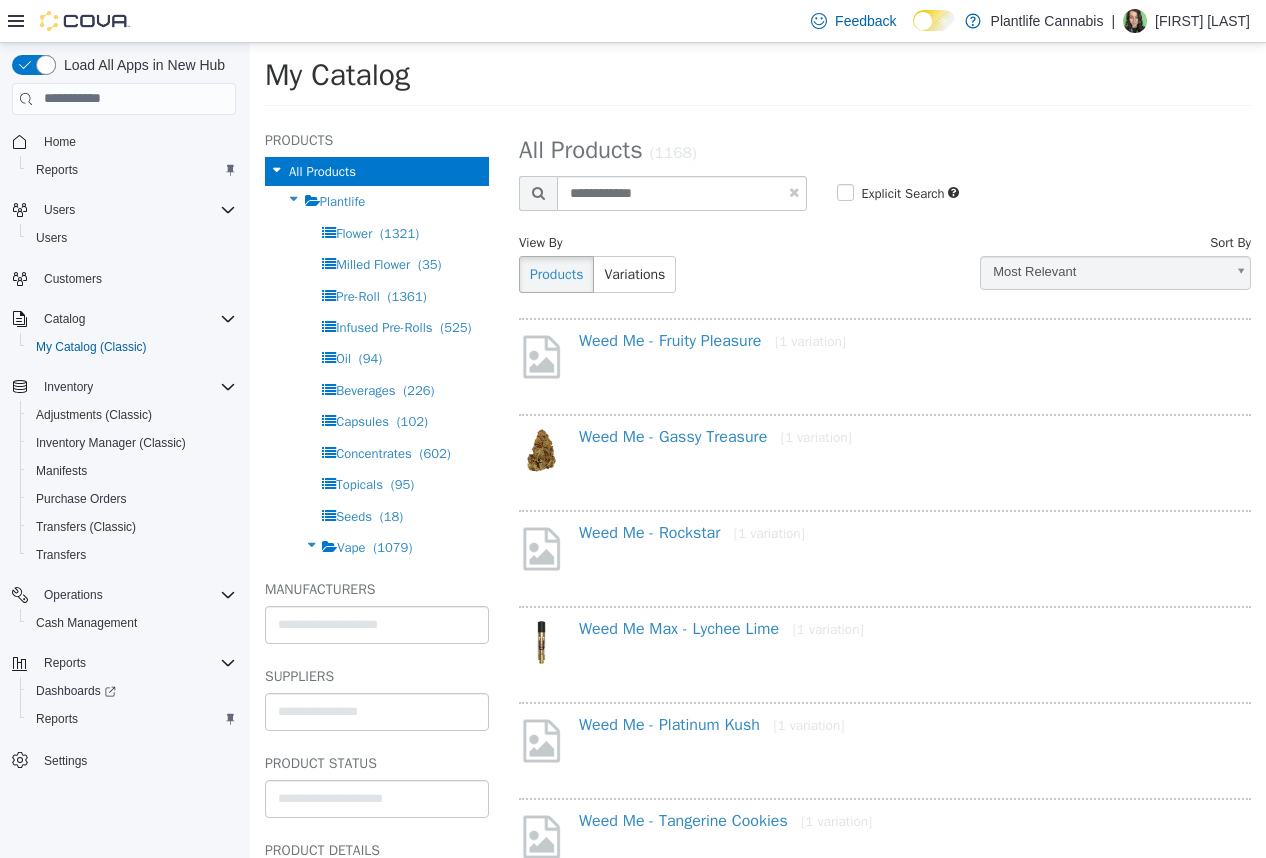 select on "**********" 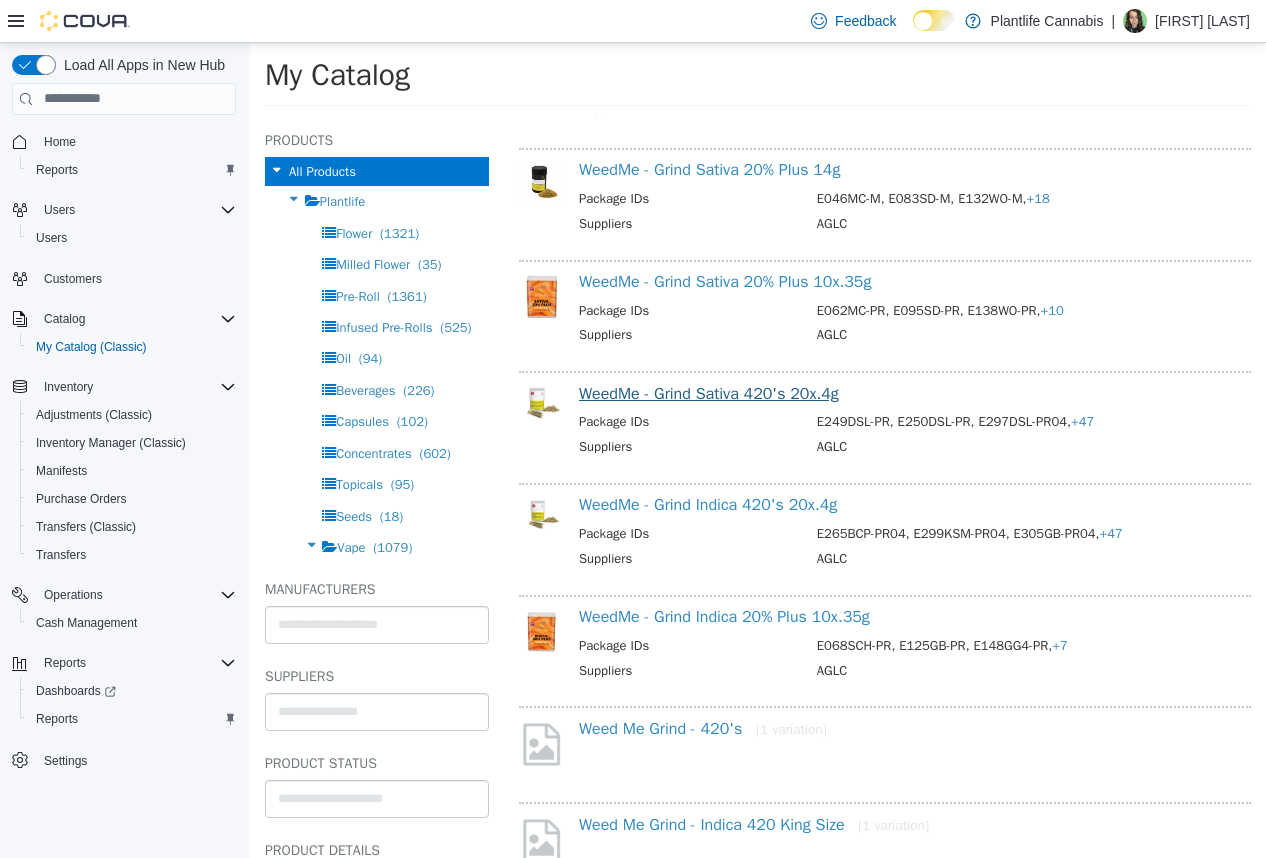 scroll, scrollTop: 417, scrollLeft: 0, axis: vertical 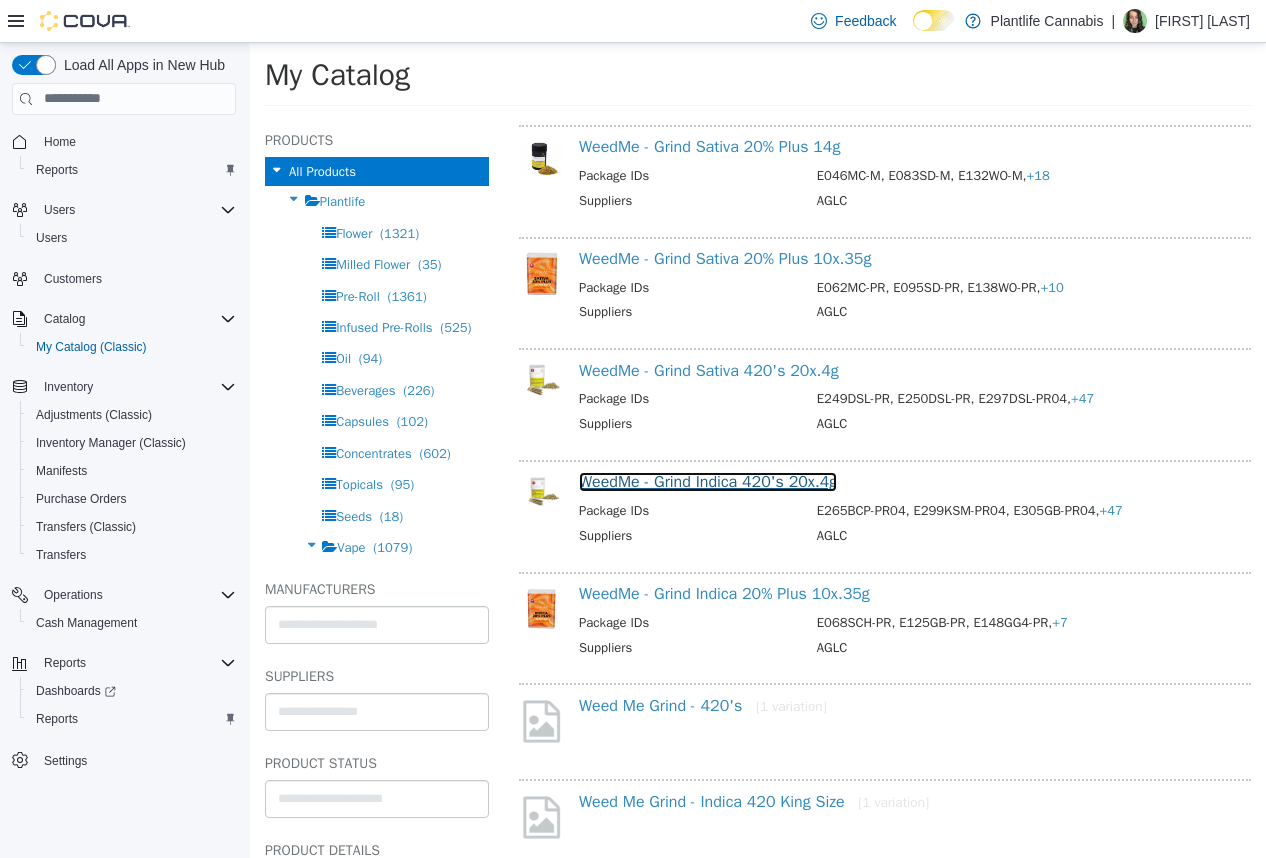 click on "WeedMe - Grind Indica 420's 20x.4g" at bounding box center [708, 481] 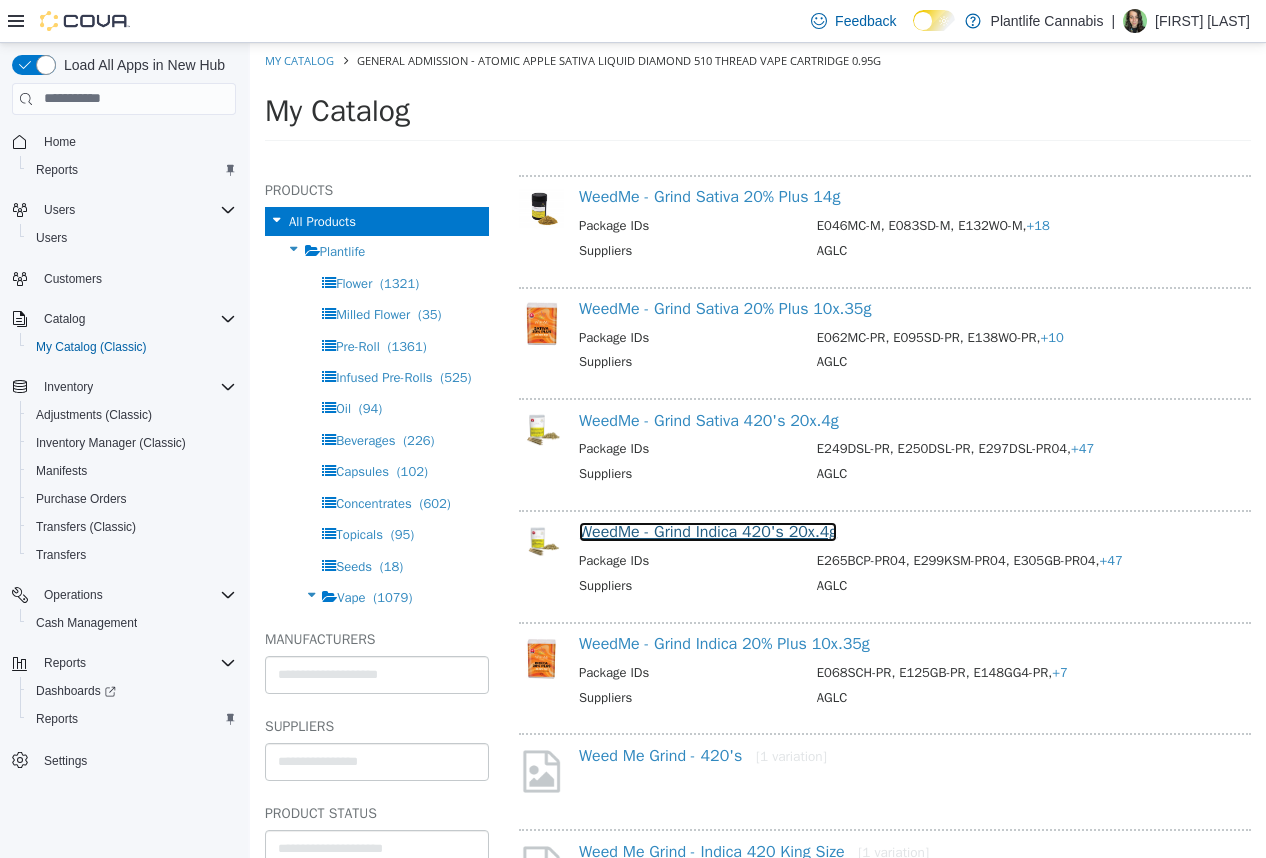 click on "WeedMe - Grind Indica 420's 20x.4g" at bounding box center (708, 531) 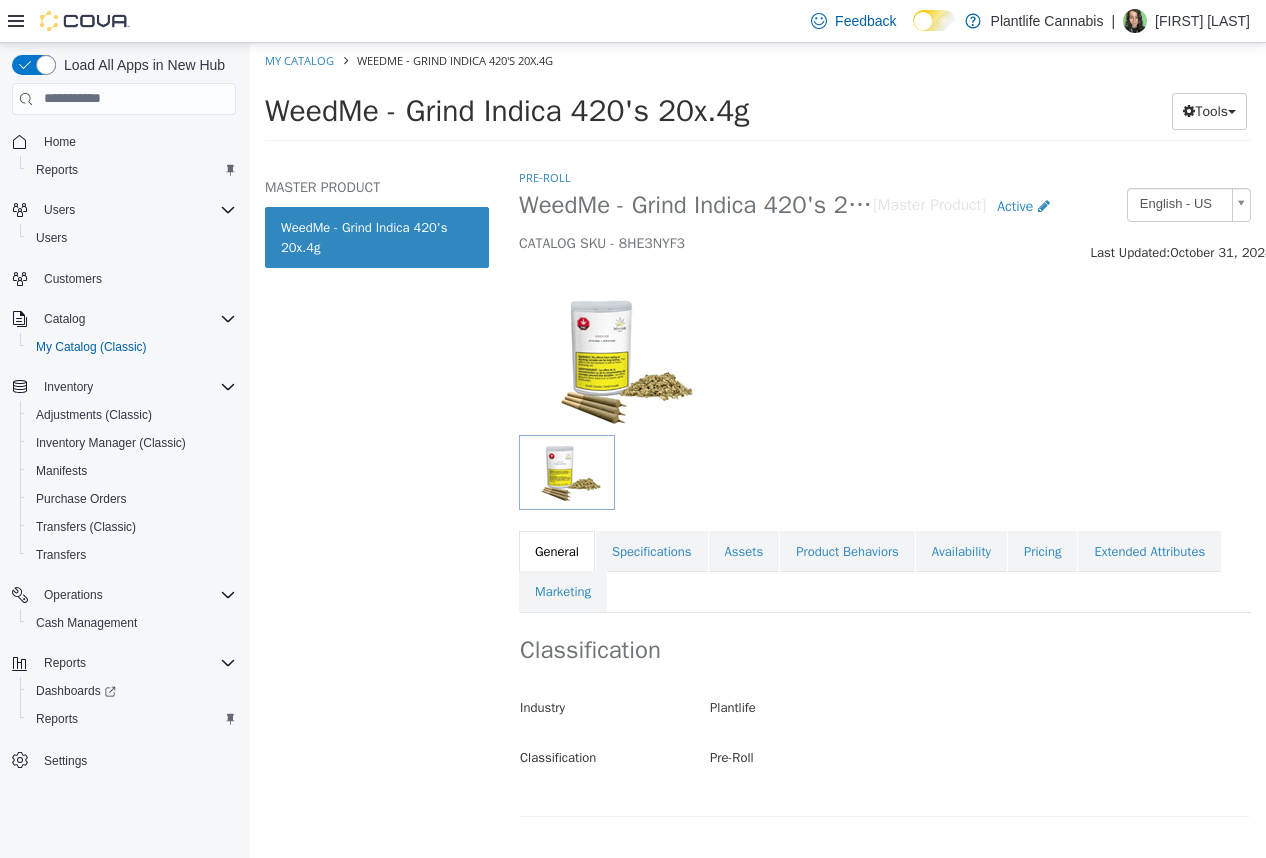 drag, startPoint x: 267, startPoint y: 106, endPoint x: 796, endPoint y: 118, distance: 529.1361 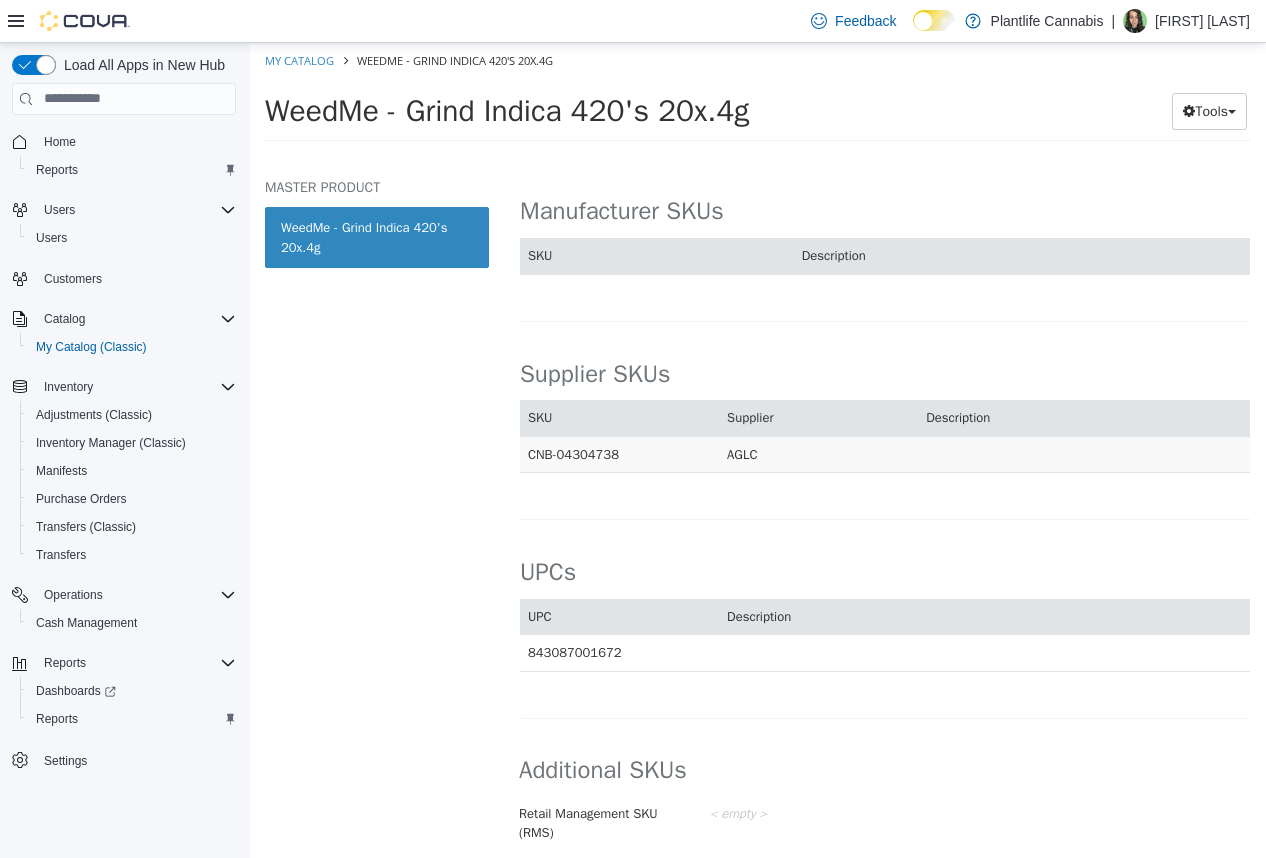 scroll, scrollTop: 1219, scrollLeft: 0, axis: vertical 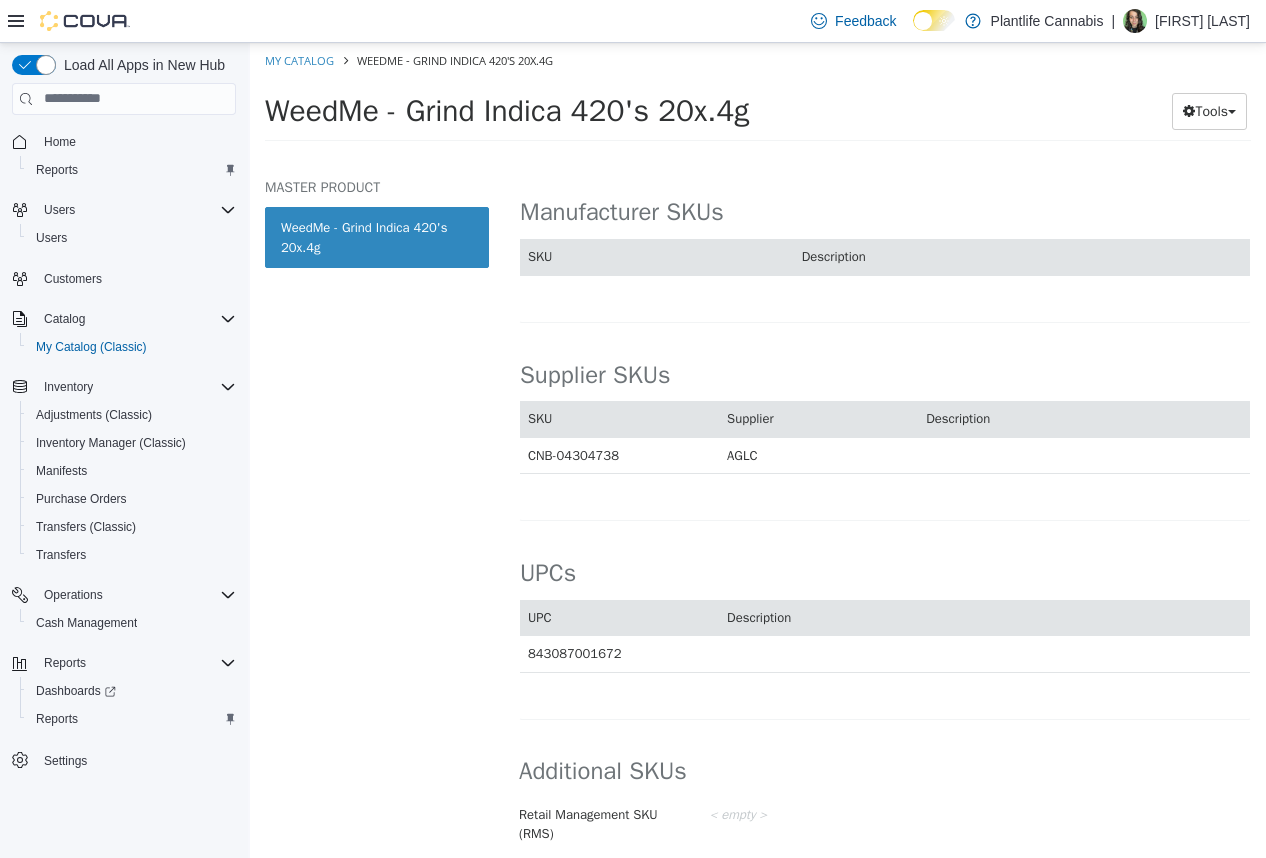 drag, startPoint x: 624, startPoint y: 451, endPoint x: 517, endPoint y: 327, distance: 163.78339 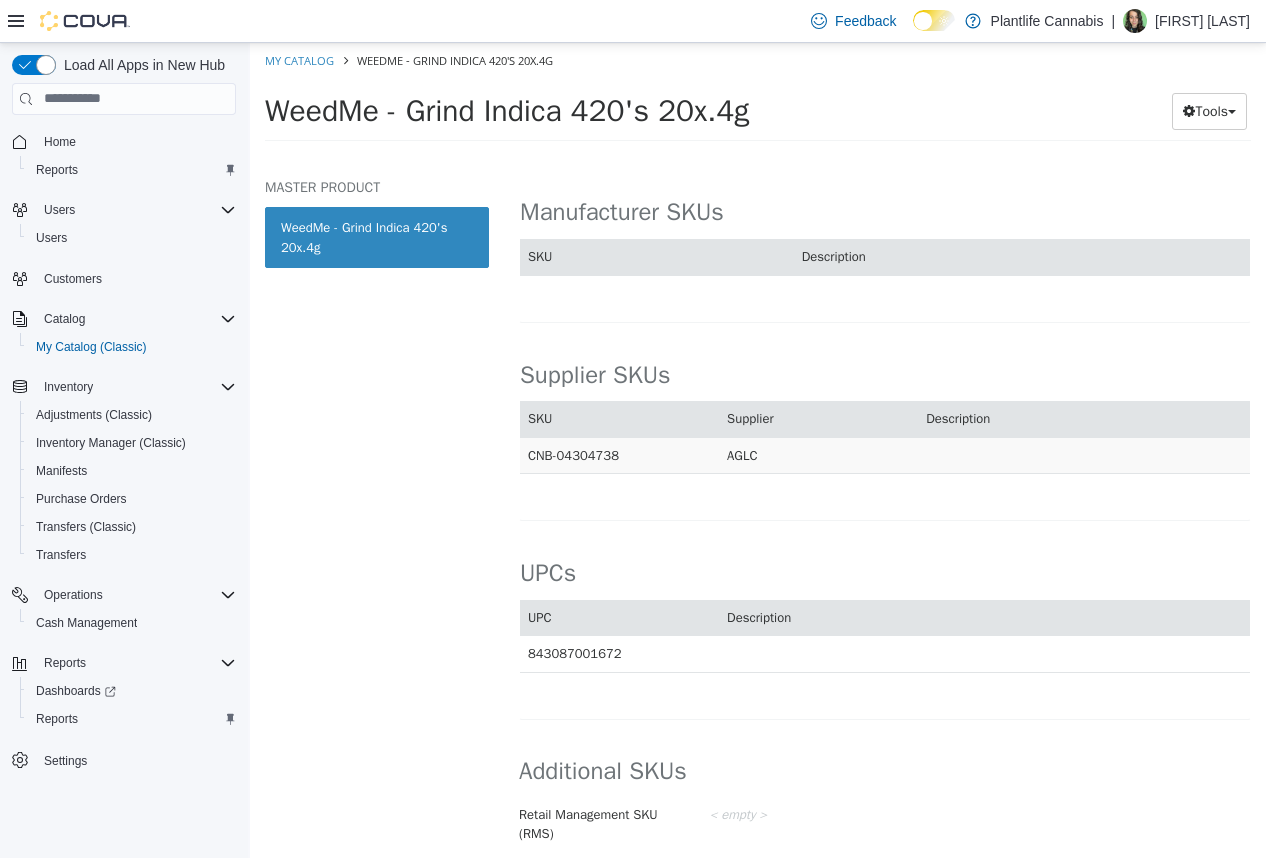 click on "CNB-04304738" at bounding box center [619, 454] 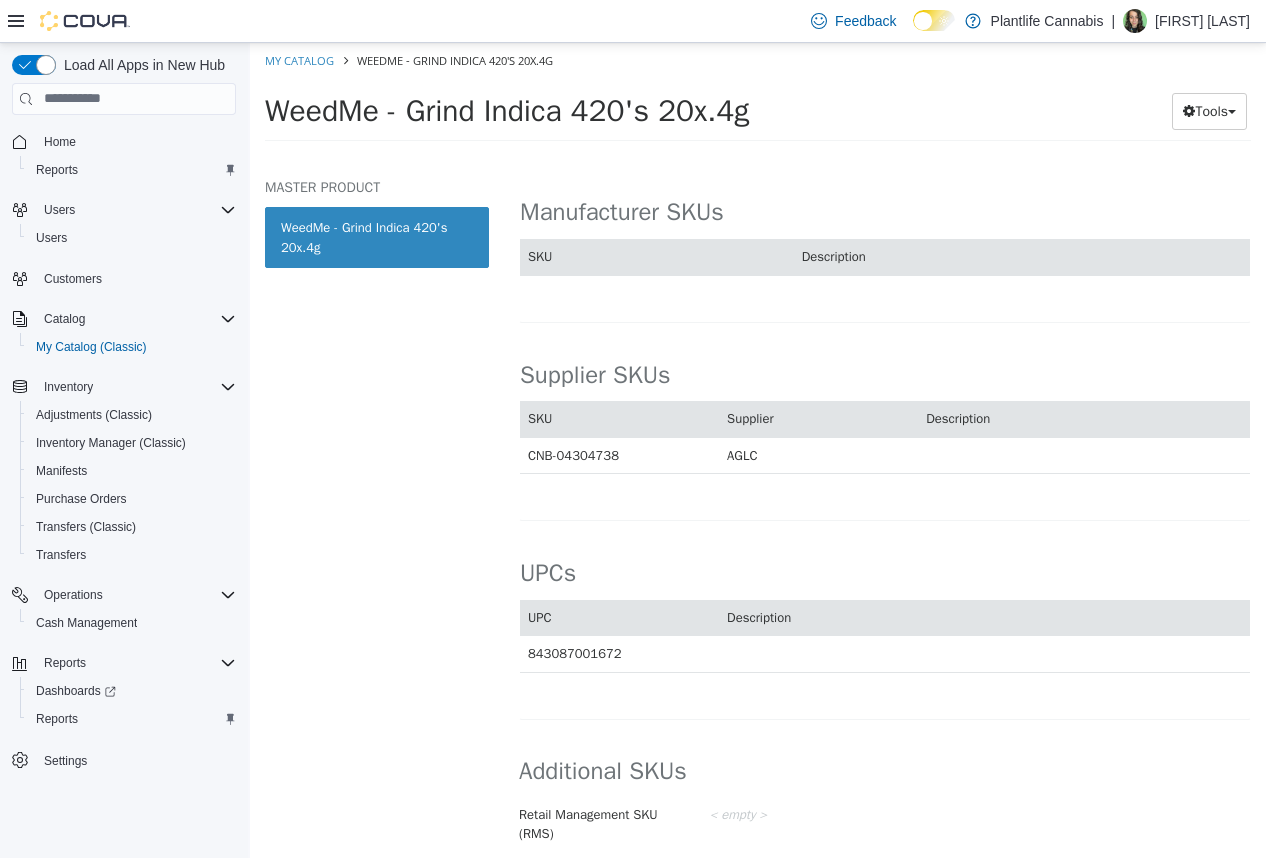 copy on "CNB-04304738" 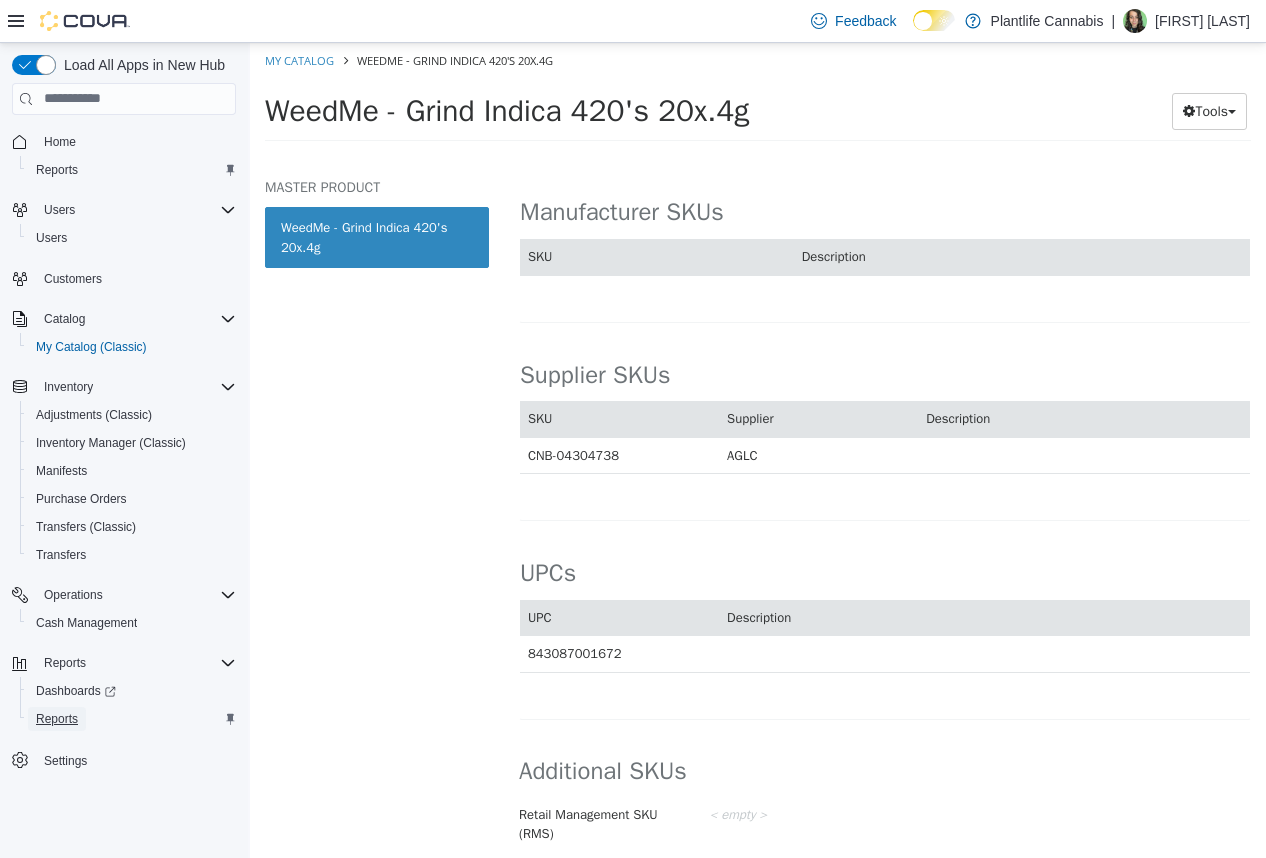 click on "Reports" at bounding box center (57, 719) 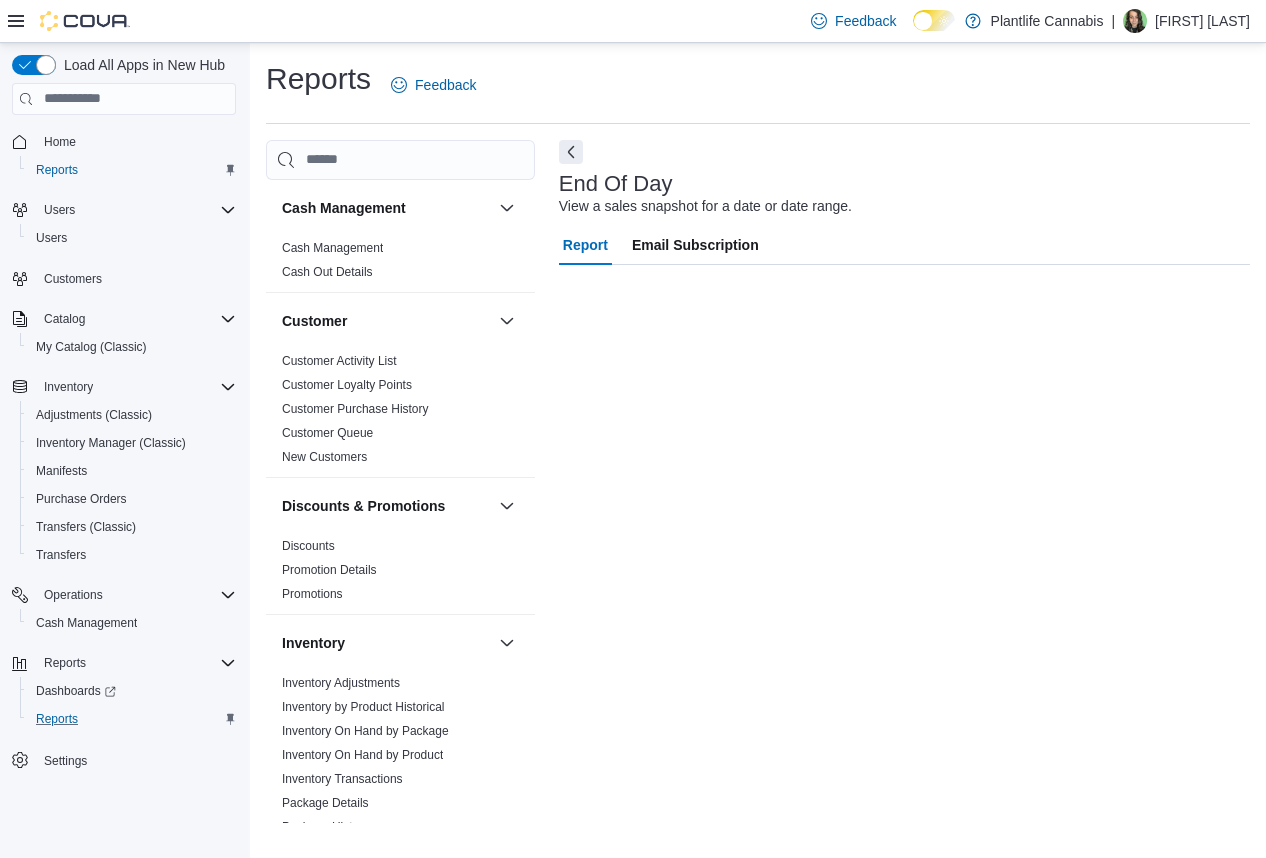 scroll, scrollTop: 938, scrollLeft: 0, axis: vertical 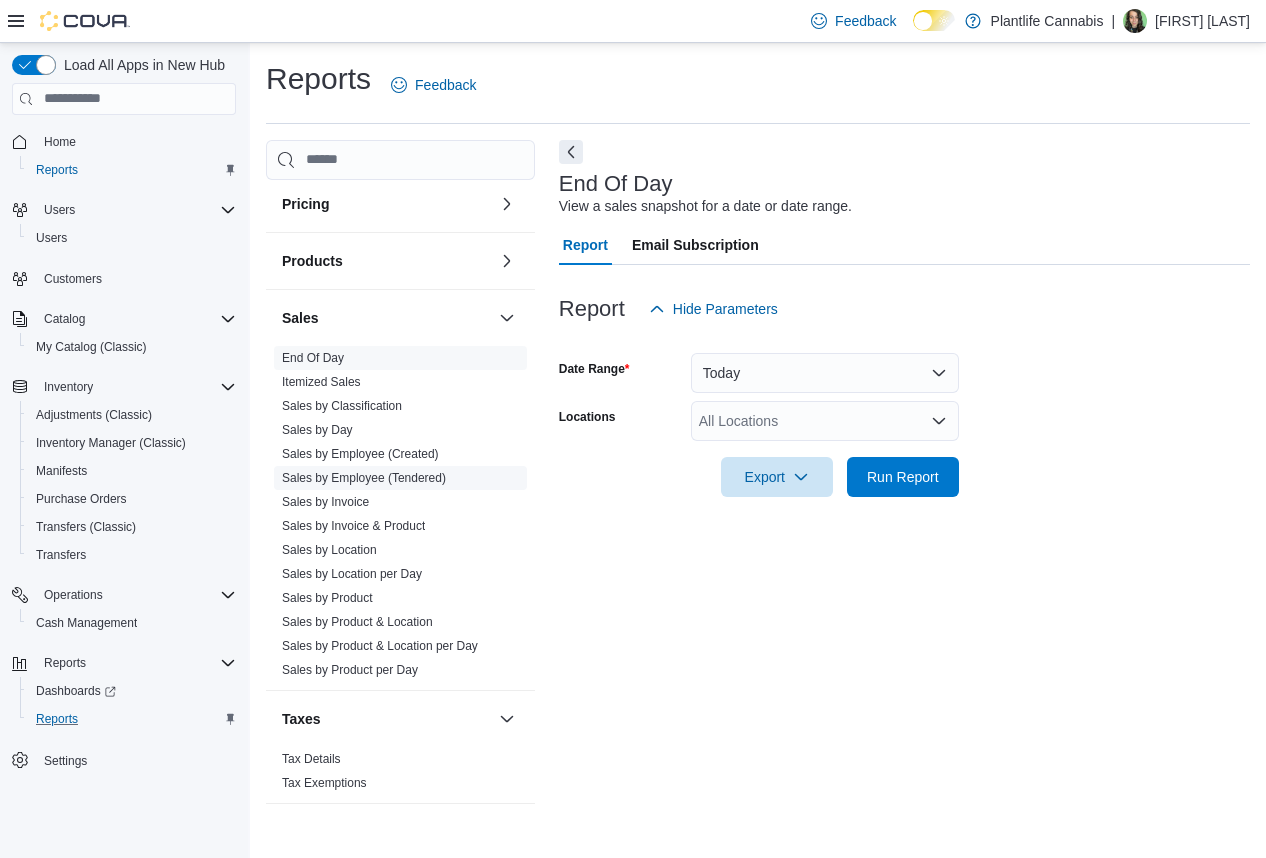 click on "Sales by Employee (Tendered)" at bounding box center [364, 478] 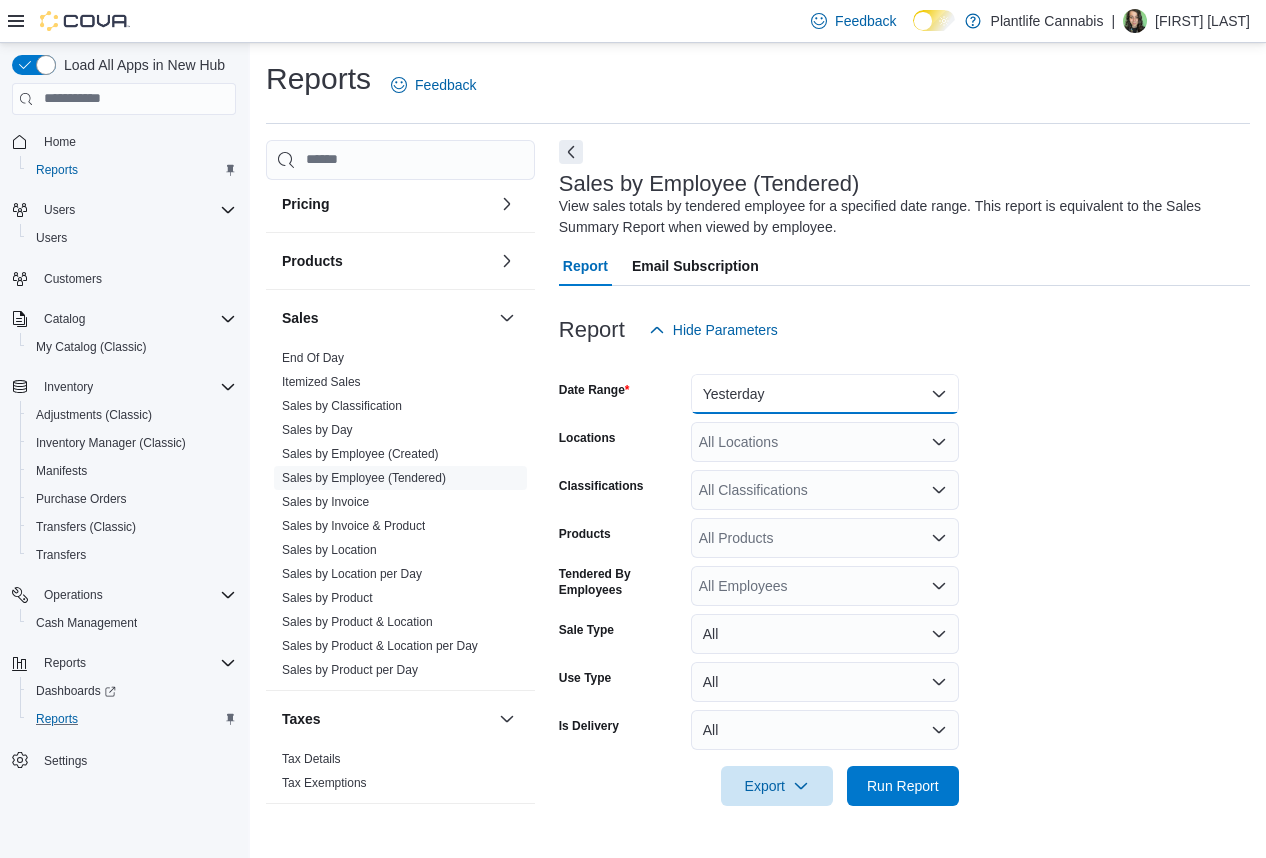 click on "Yesterday" at bounding box center [825, 394] 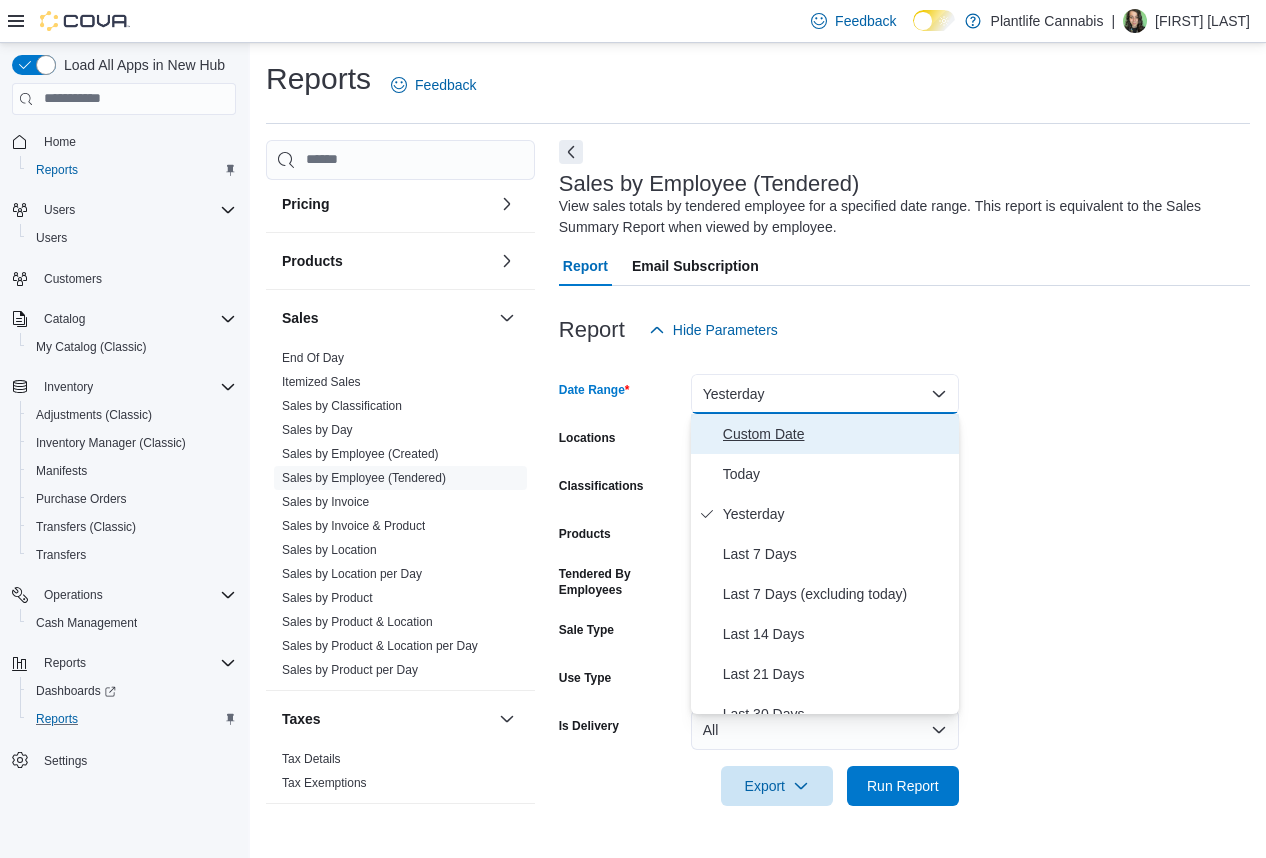 click on "Custom Date" at bounding box center [837, 434] 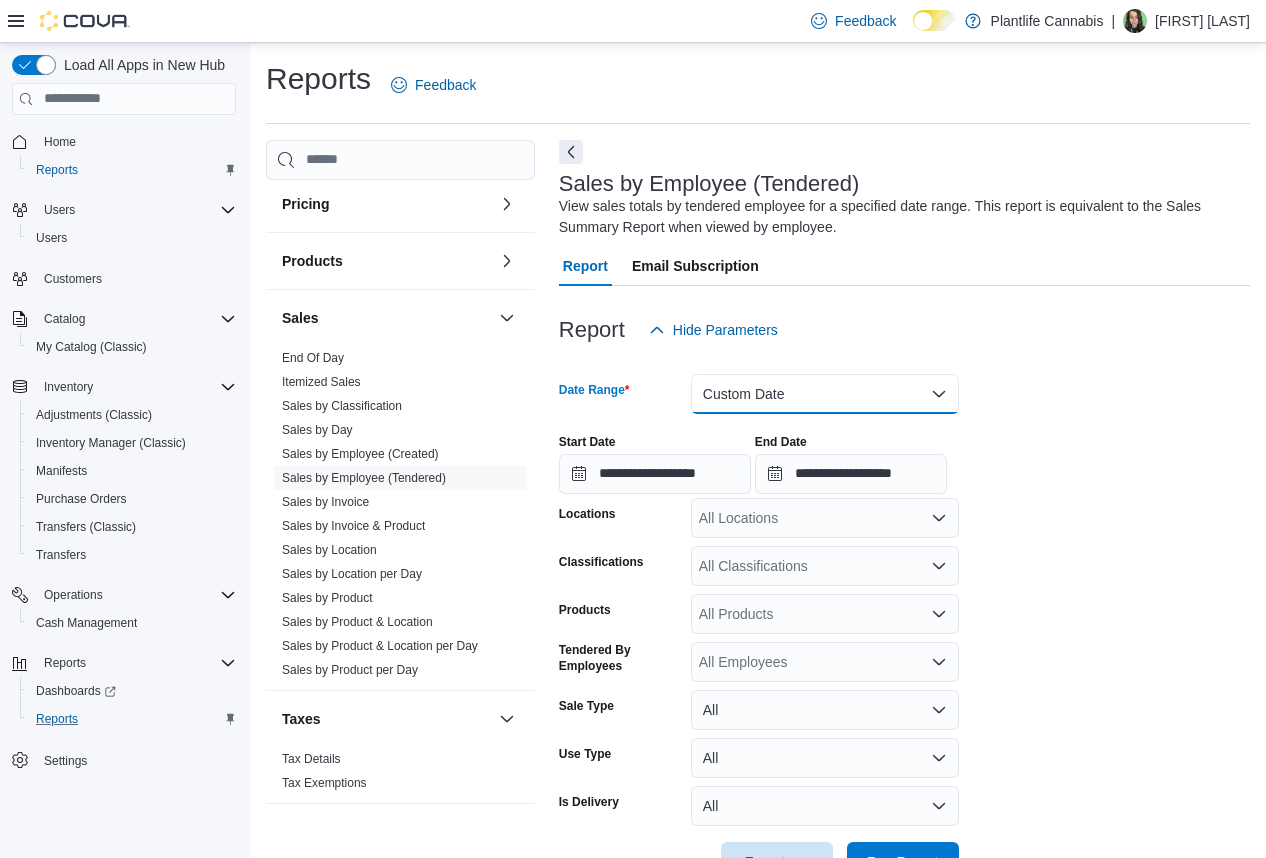 click on "Custom Date" at bounding box center [825, 394] 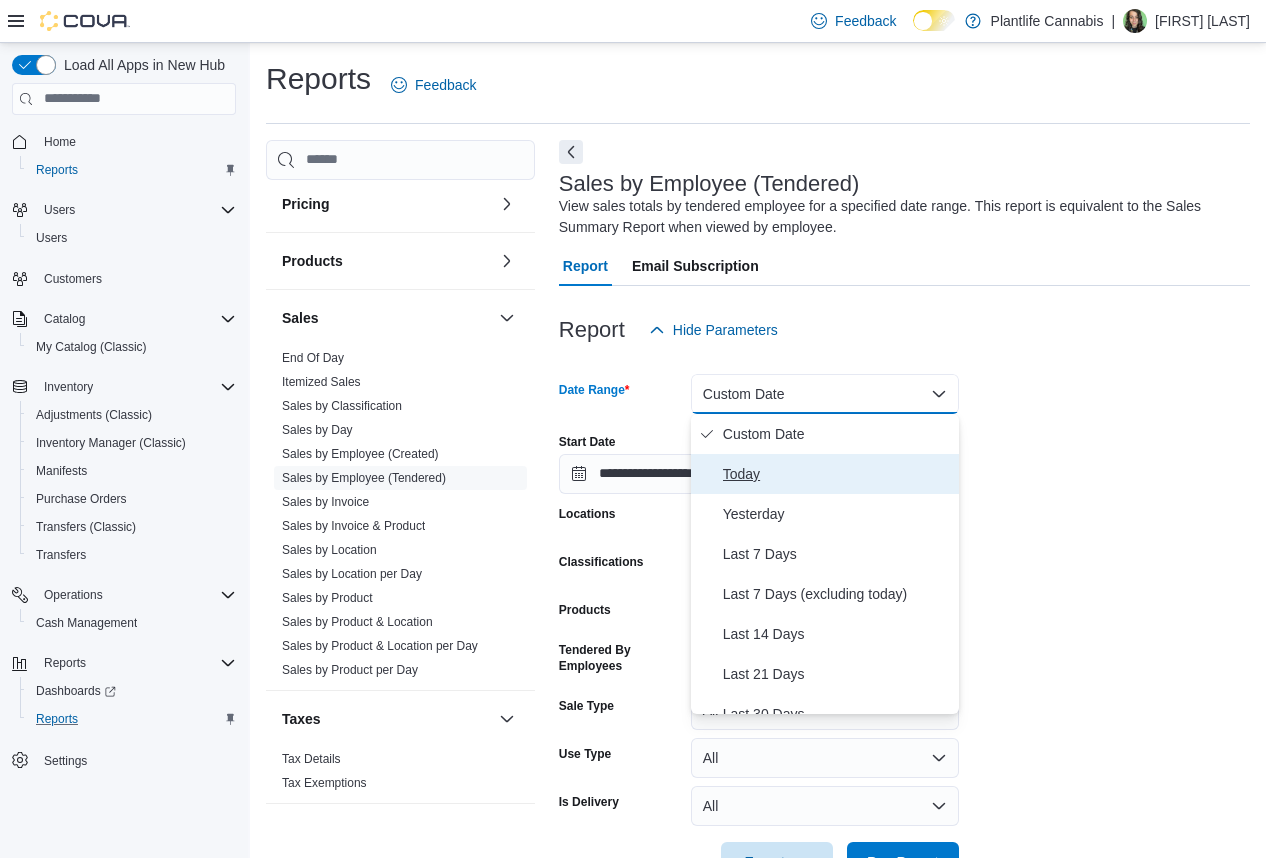 click on "Today" at bounding box center [837, 474] 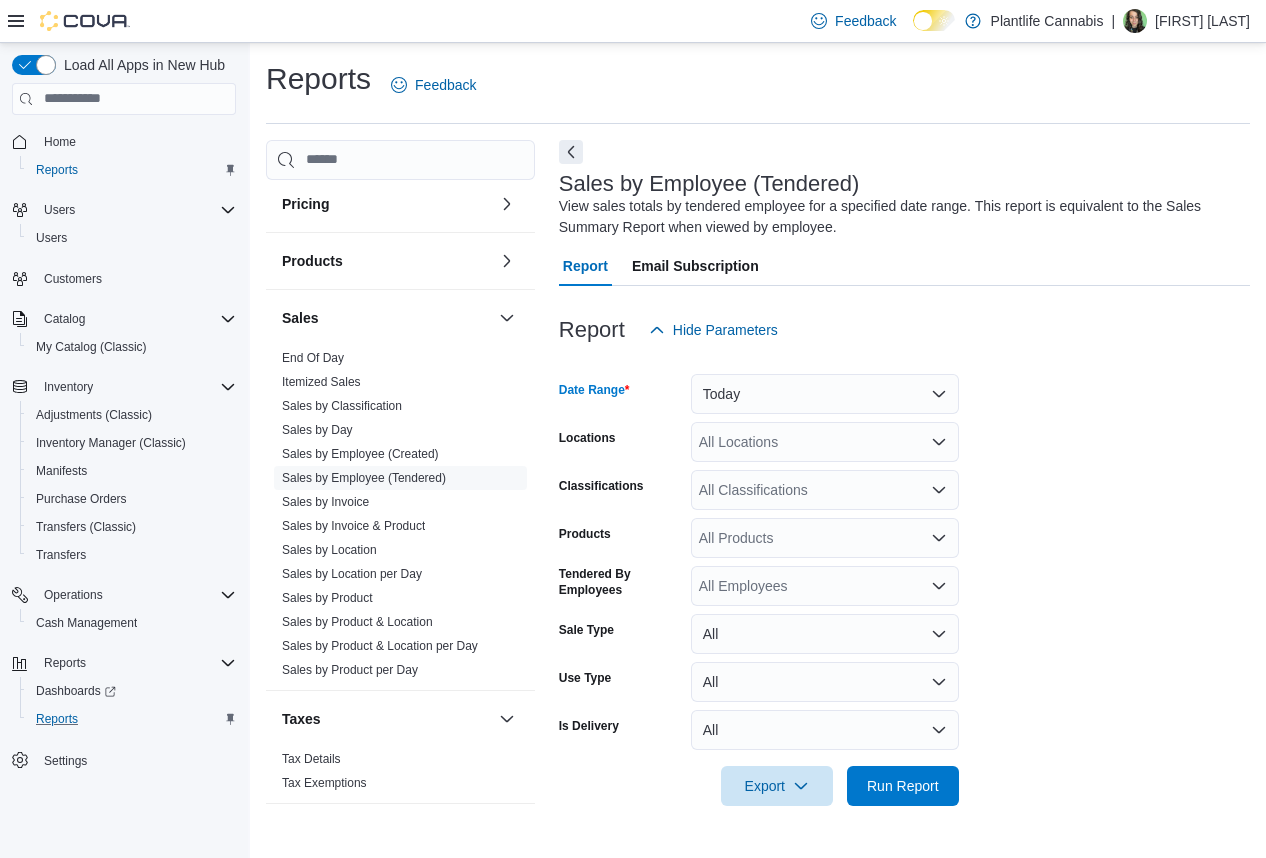 click on "All Locations" at bounding box center (825, 442) 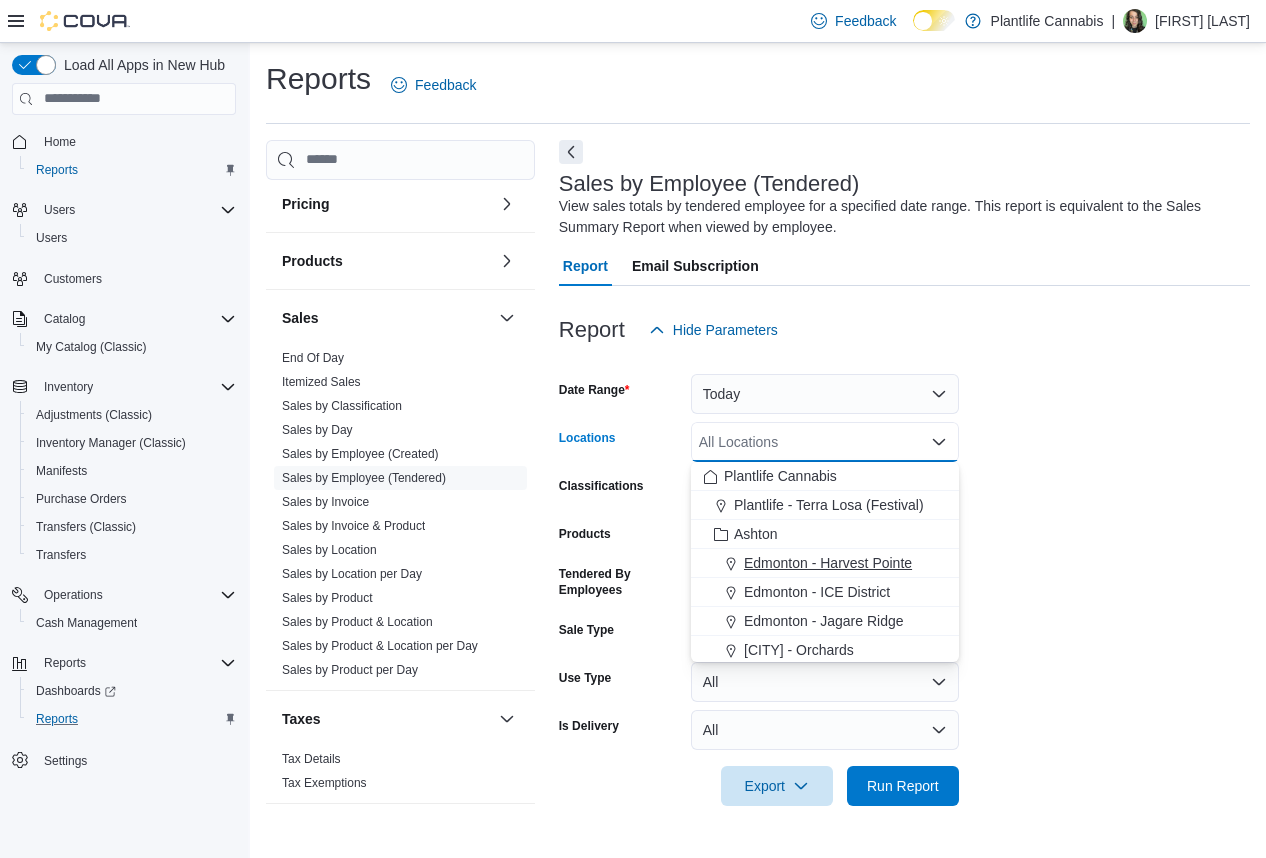 click on "Edmonton - Harvest Pointe" at bounding box center (828, 563) 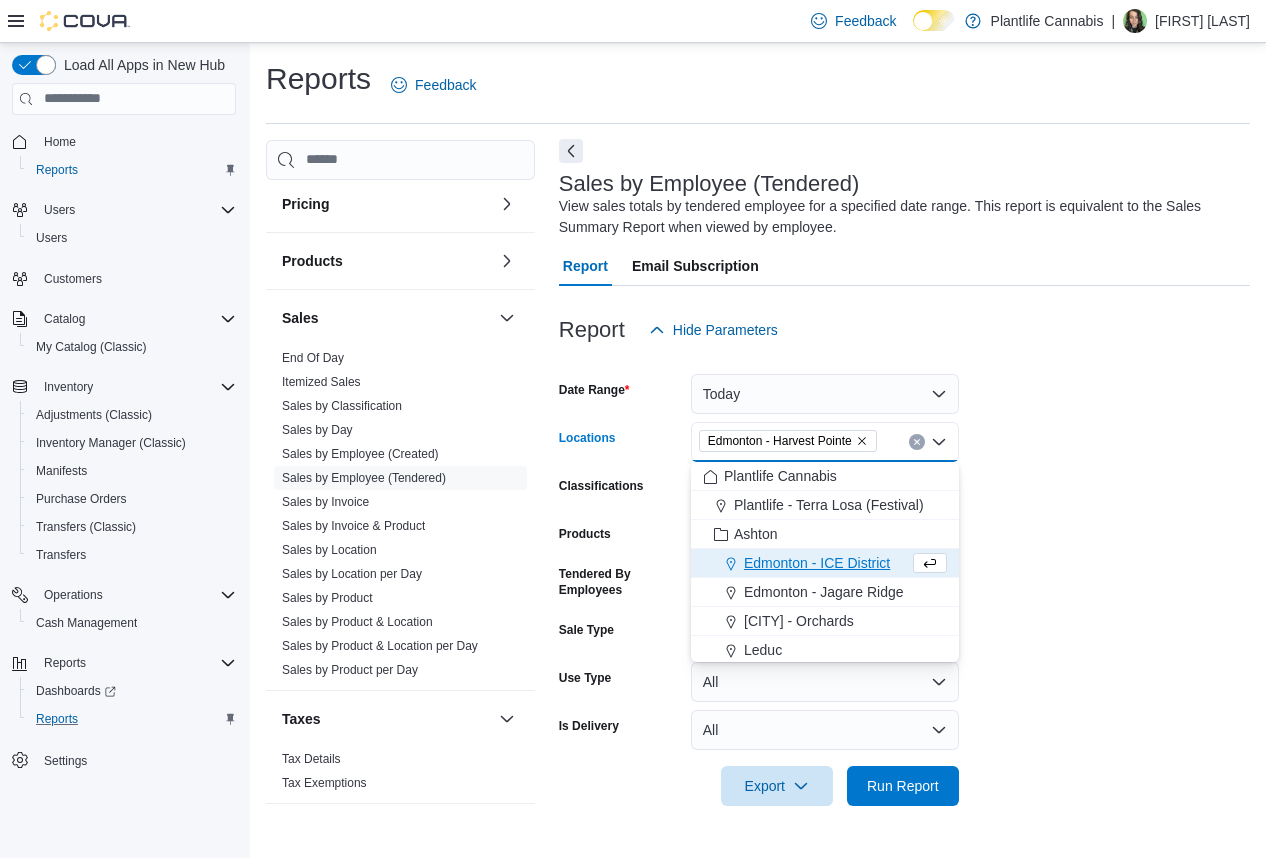 click at bounding box center [571, 151] 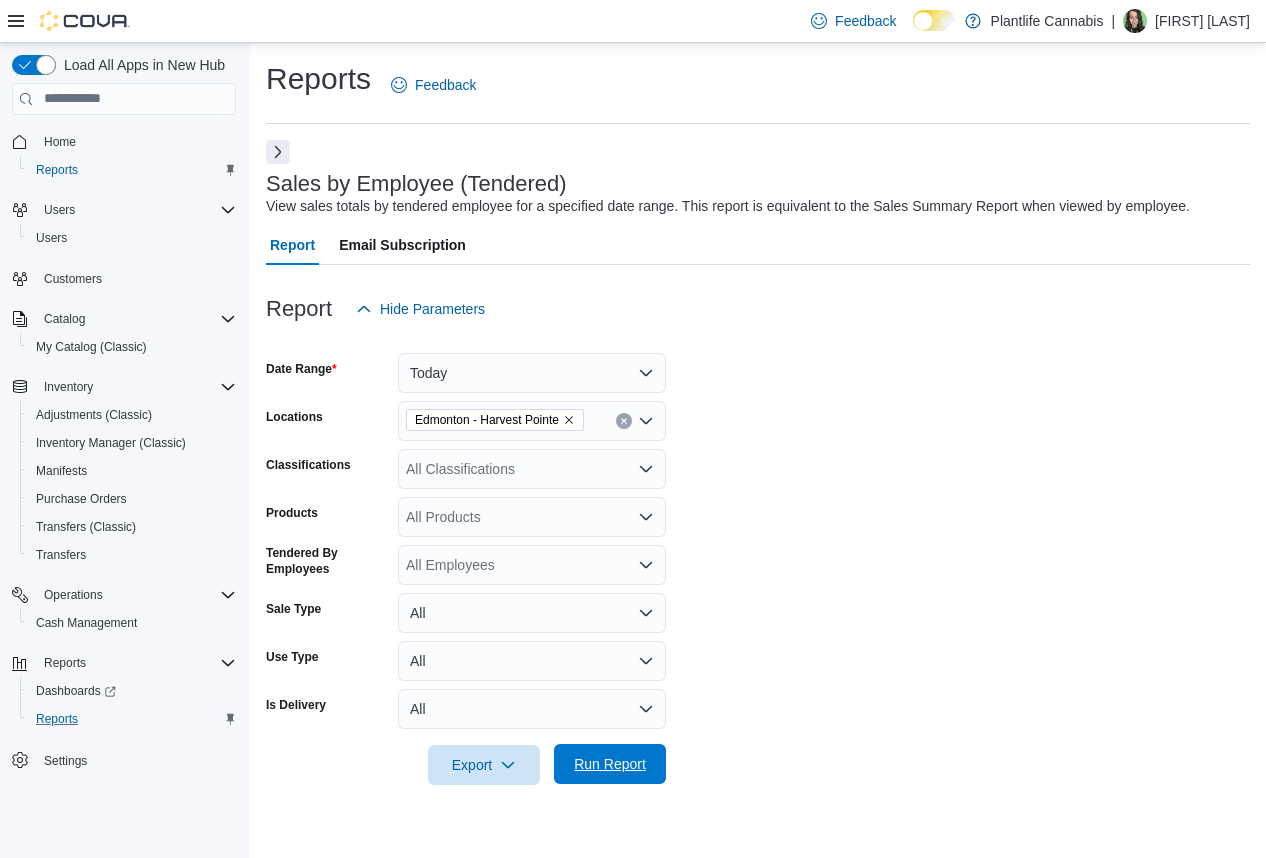 click on "Run Report" at bounding box center (610, 764) 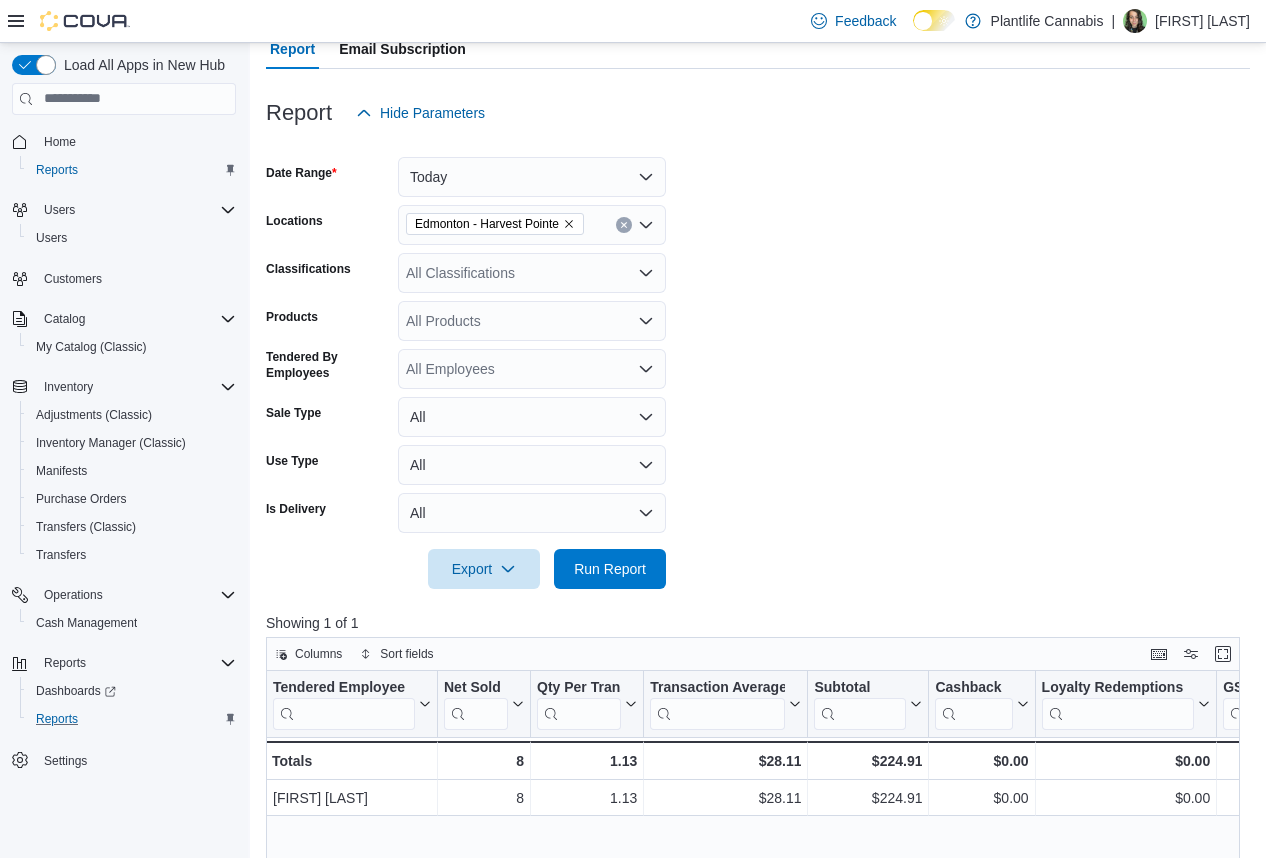 scroll, scrollTop: 197, scrollLeft: 0, axis: vertical 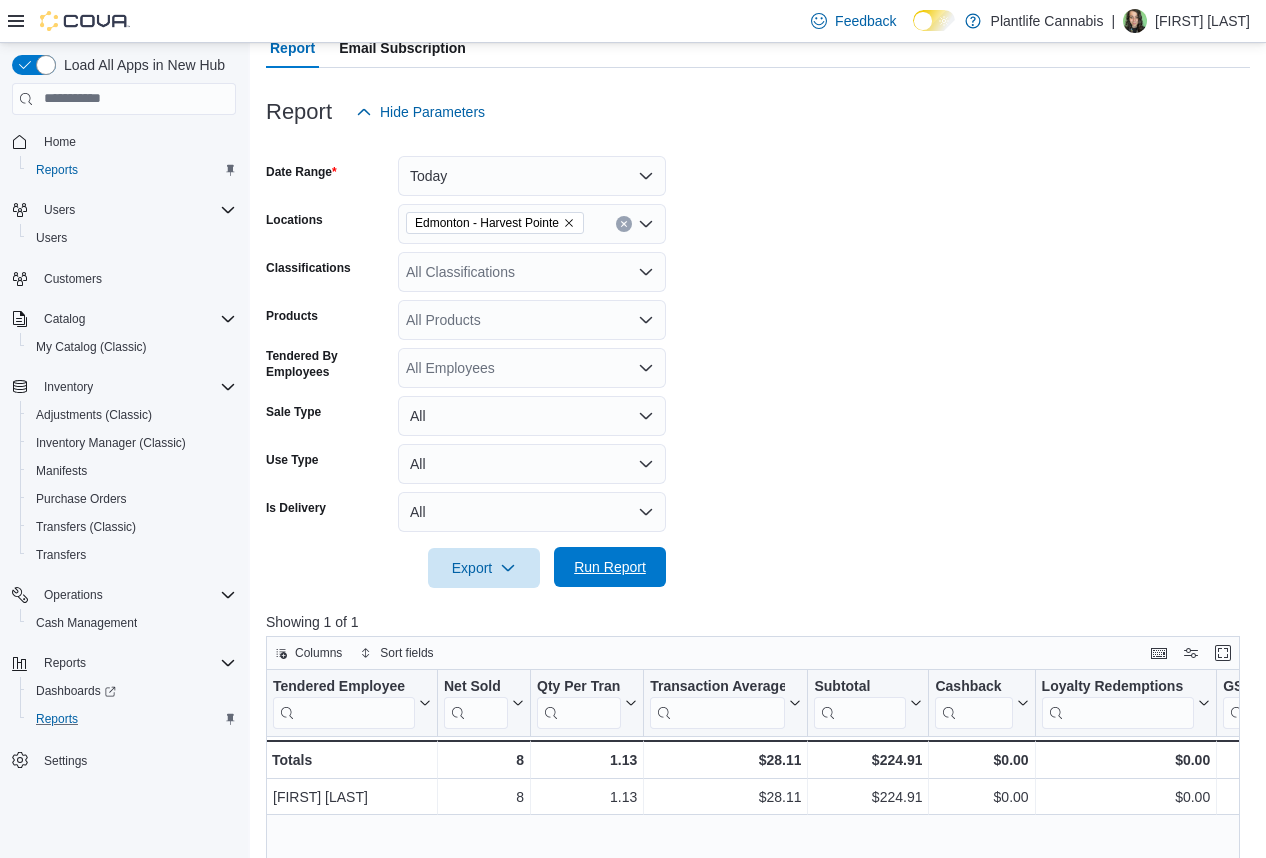 click on "Run Report" at bounding box center [610, 567] 